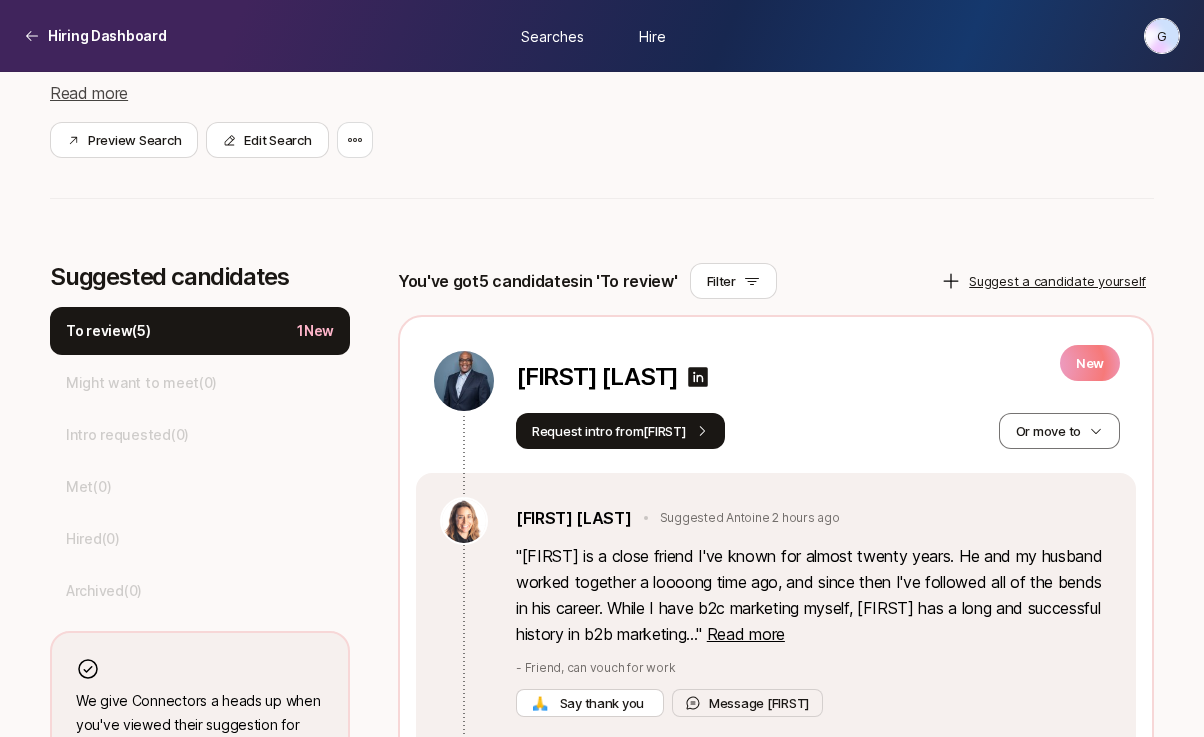 scroll, scrollTop: 390, scrollLeft: 0, axis: vertical 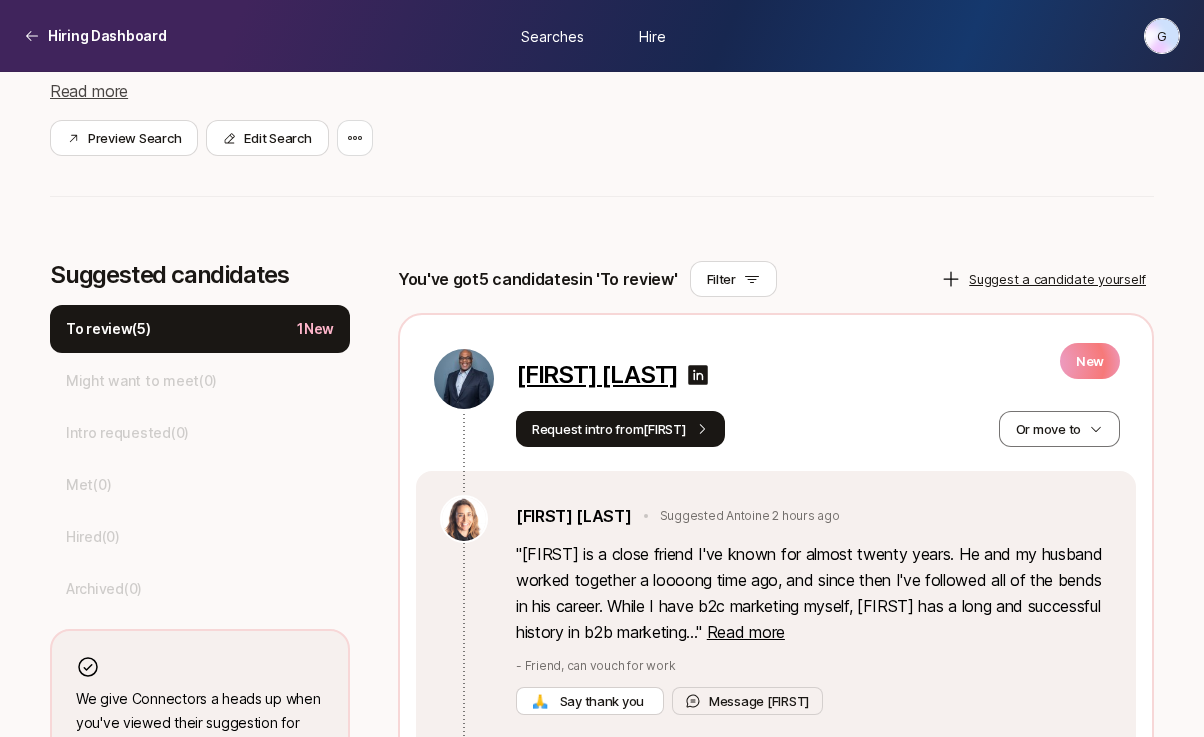click on "[FIRST] [LAST]" at bounding box center [597, 375] 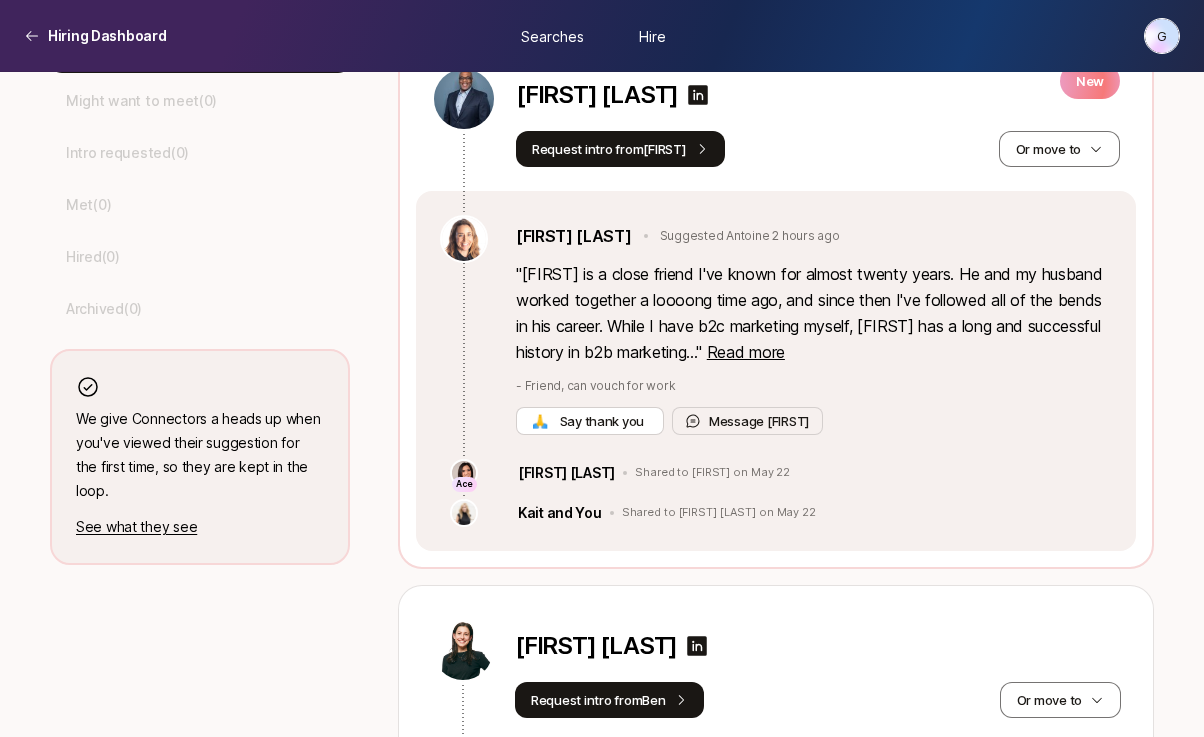 scroll, scrollTop: 676, scrollLeft: 0, axis: vertical 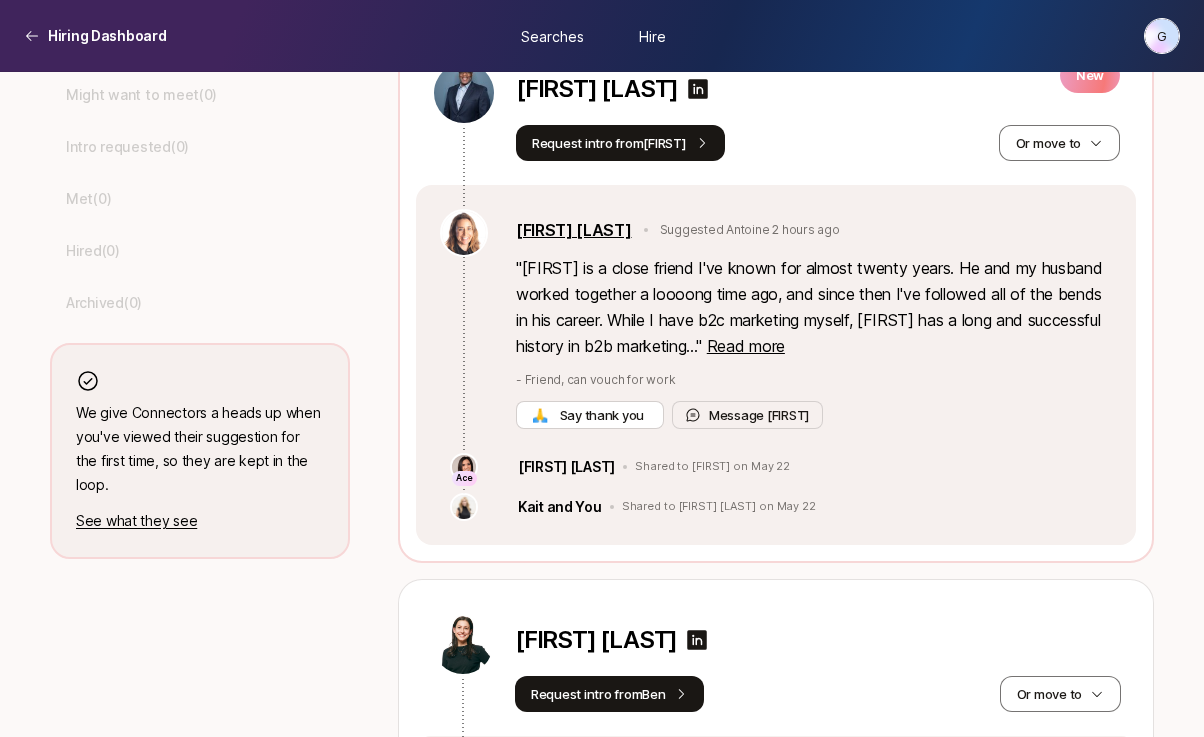 click on "[FIRST] [LAST]" at bounding box center [574, 230] 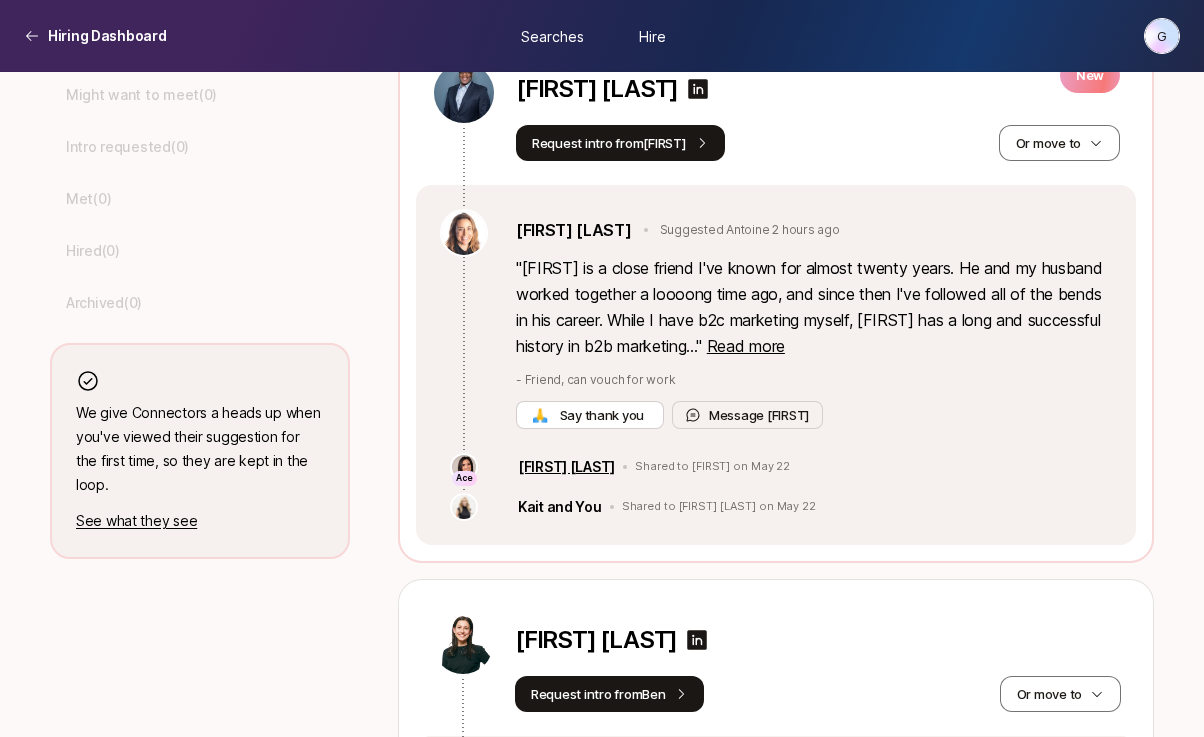 click on "[FIRST] [LAST]" at bounding box center [566, 467] 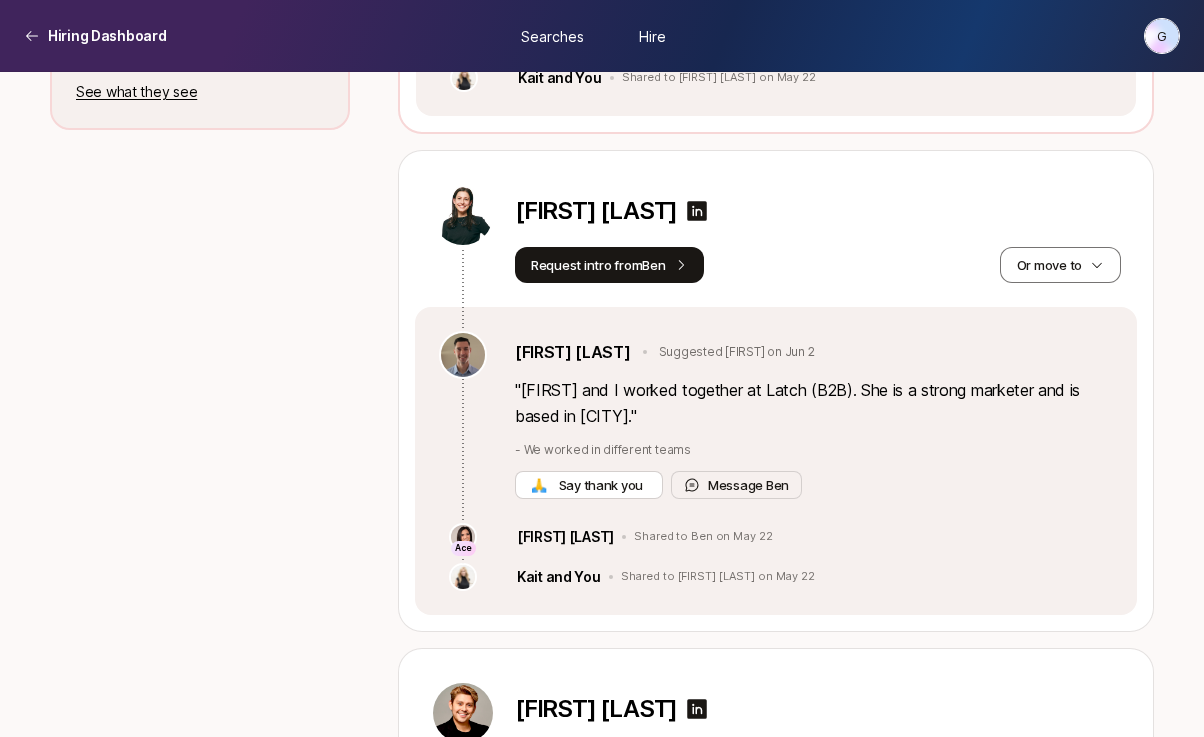 scroll, scrollTop: 1112, scrollLeft: 0, axis: vertical 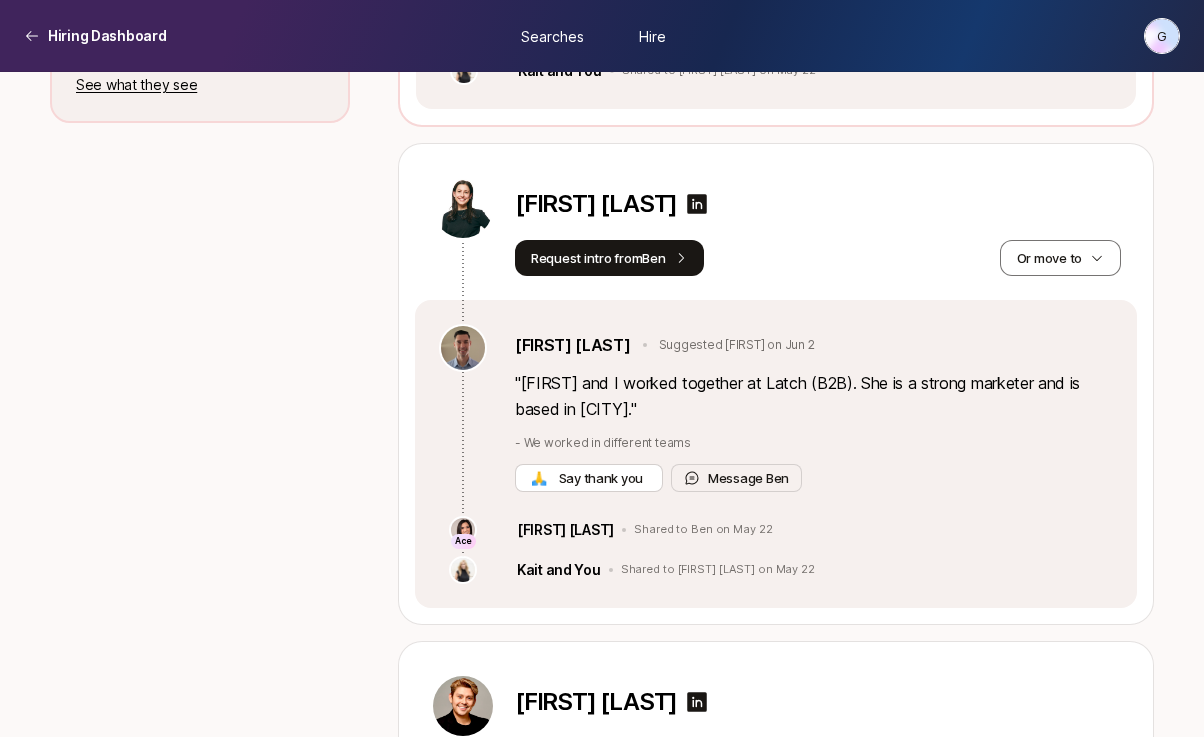 click at bounding box center (463, 208) 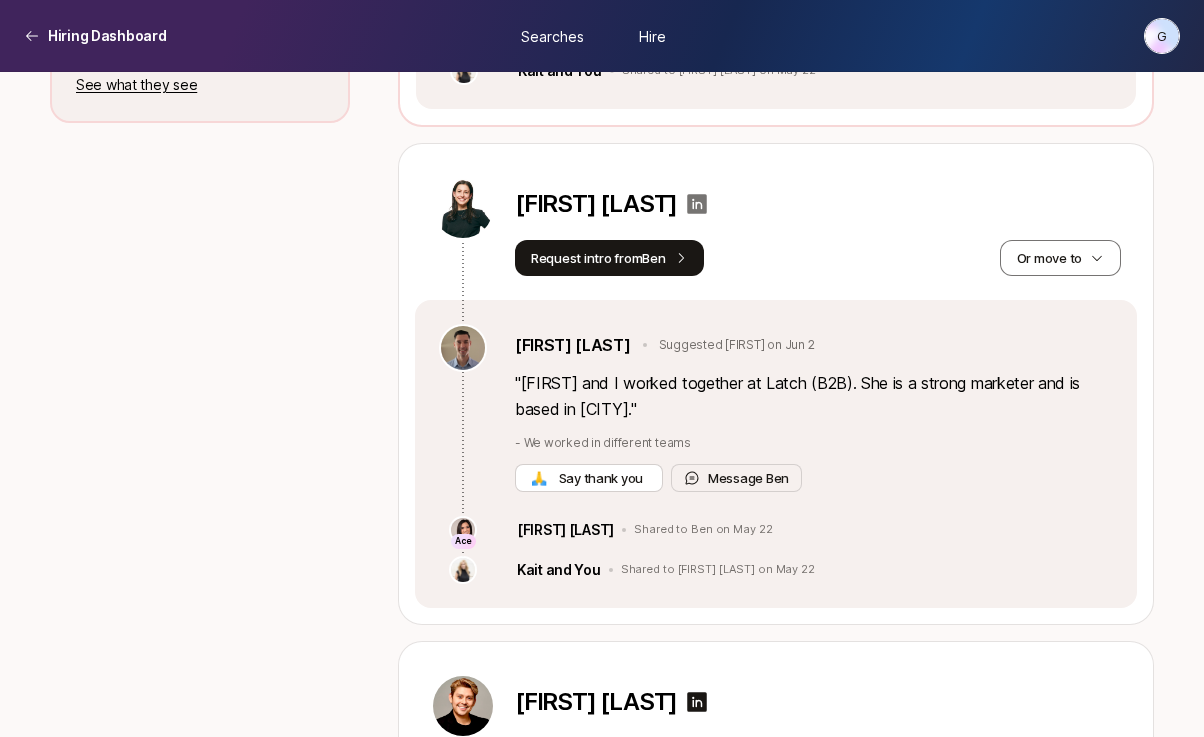 click 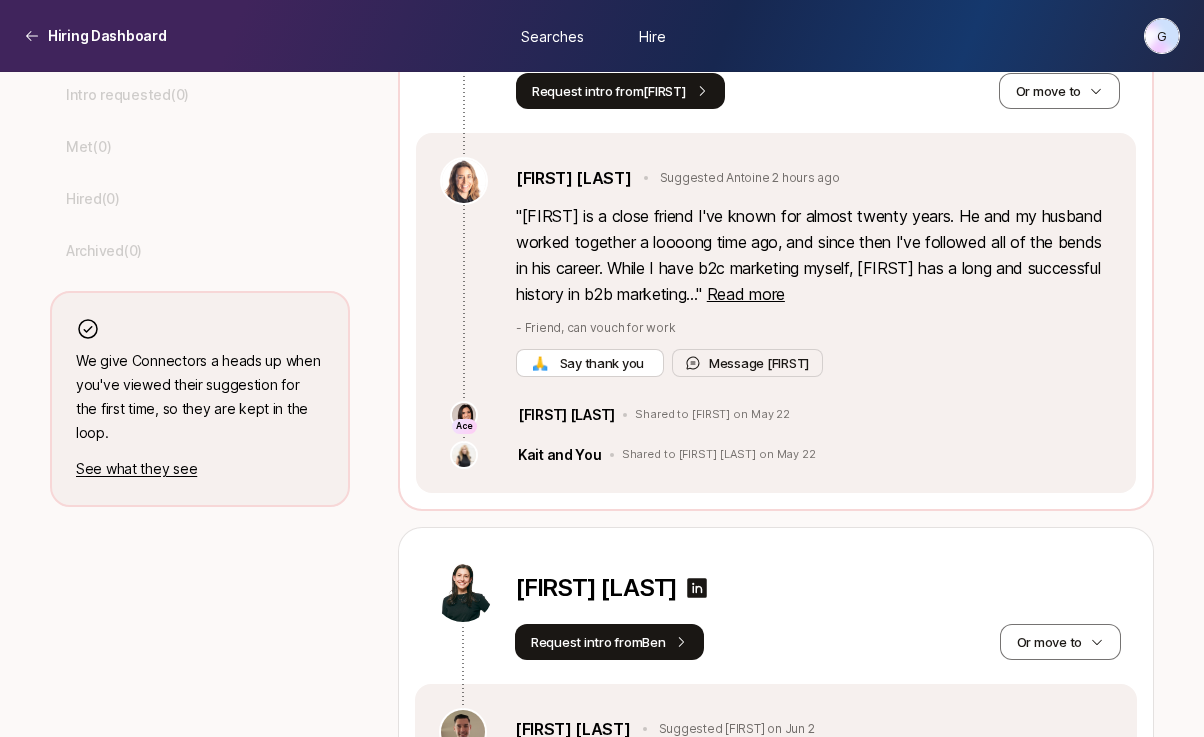 scroll, scrollTop: 911, scrollLeft: 0, axis: vertical 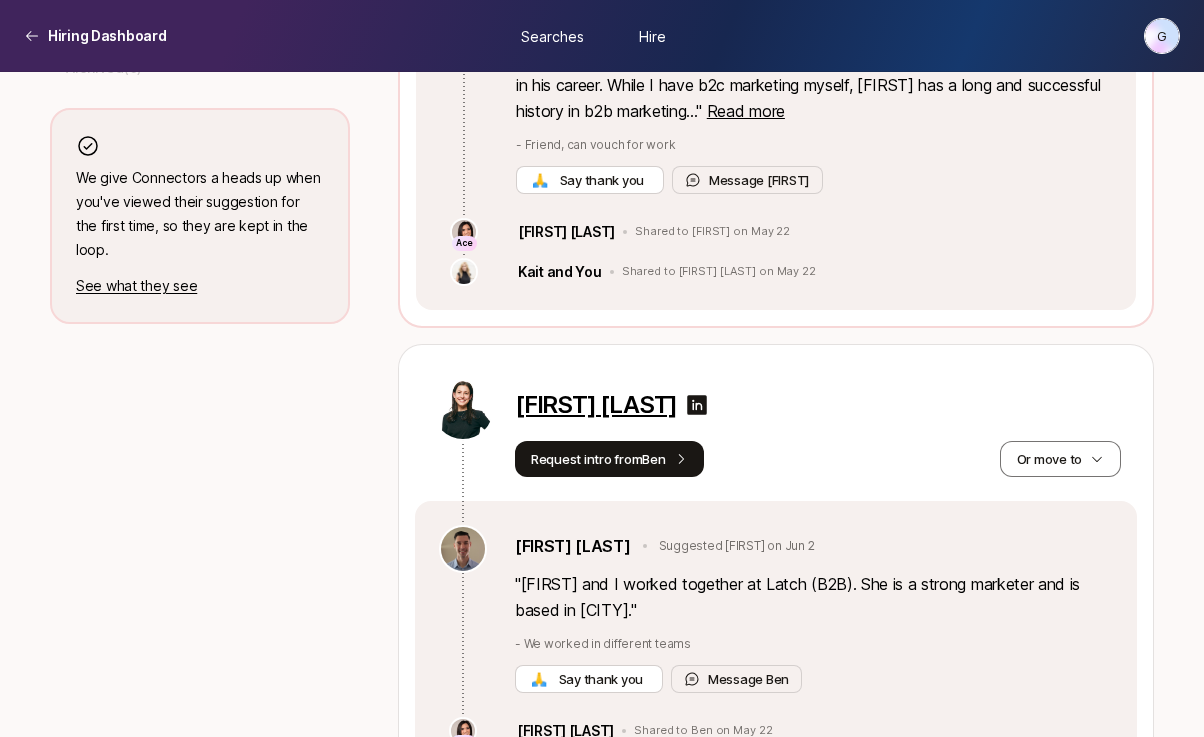 click on "[FIRST] [LAST]" at bounding box center [596, 405] 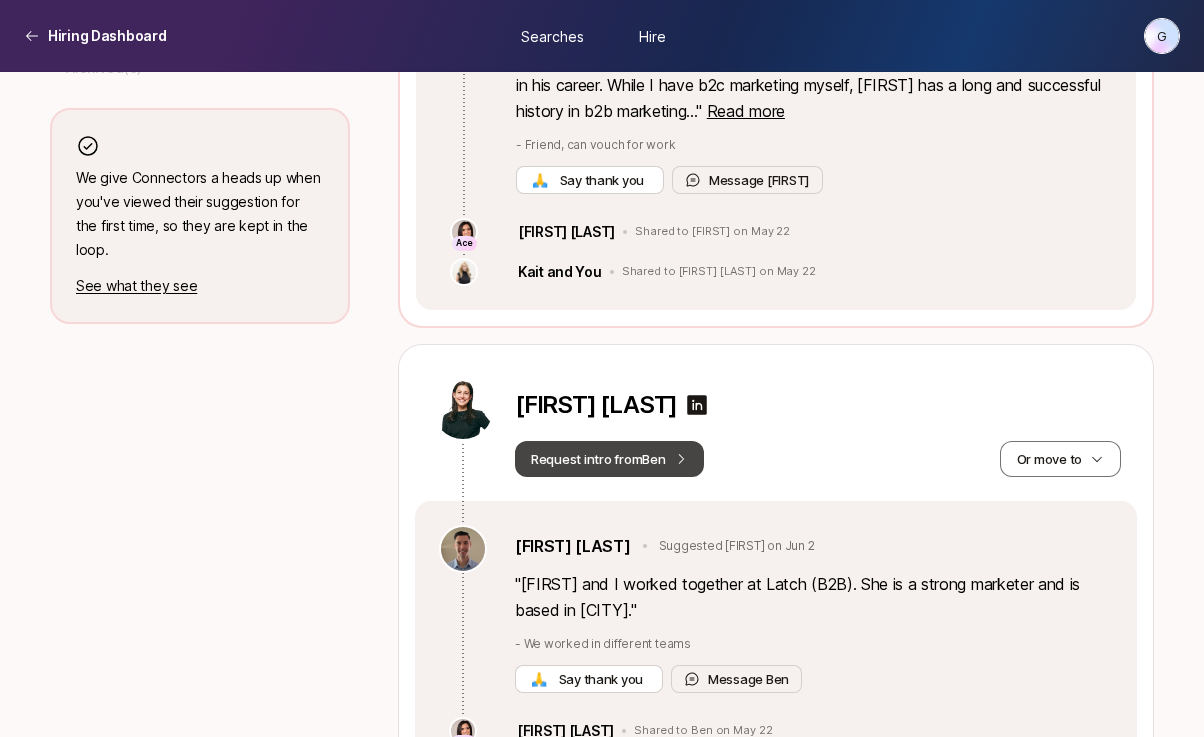 click on "Request intro from Ben" at bounding box center [609, 459] 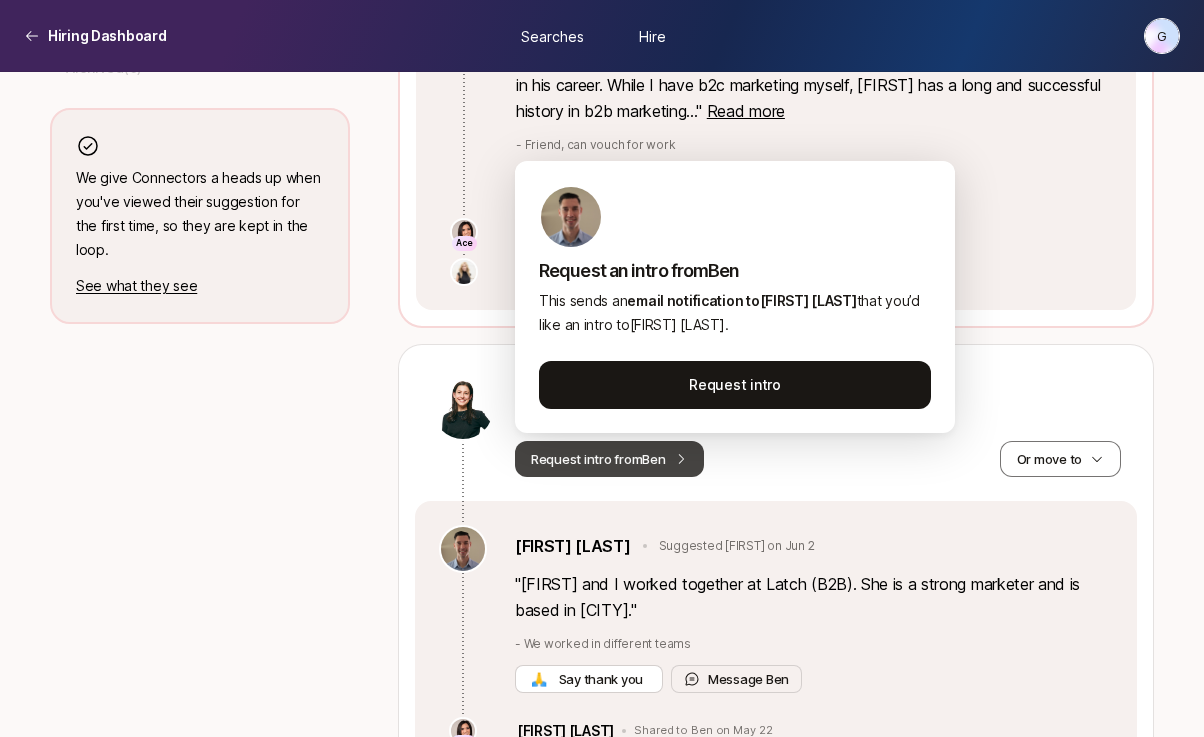 drag, startPoint x: 648, startPoint y: 382, endPoint x: 664, endPoint y: 472, distance: 91.411156 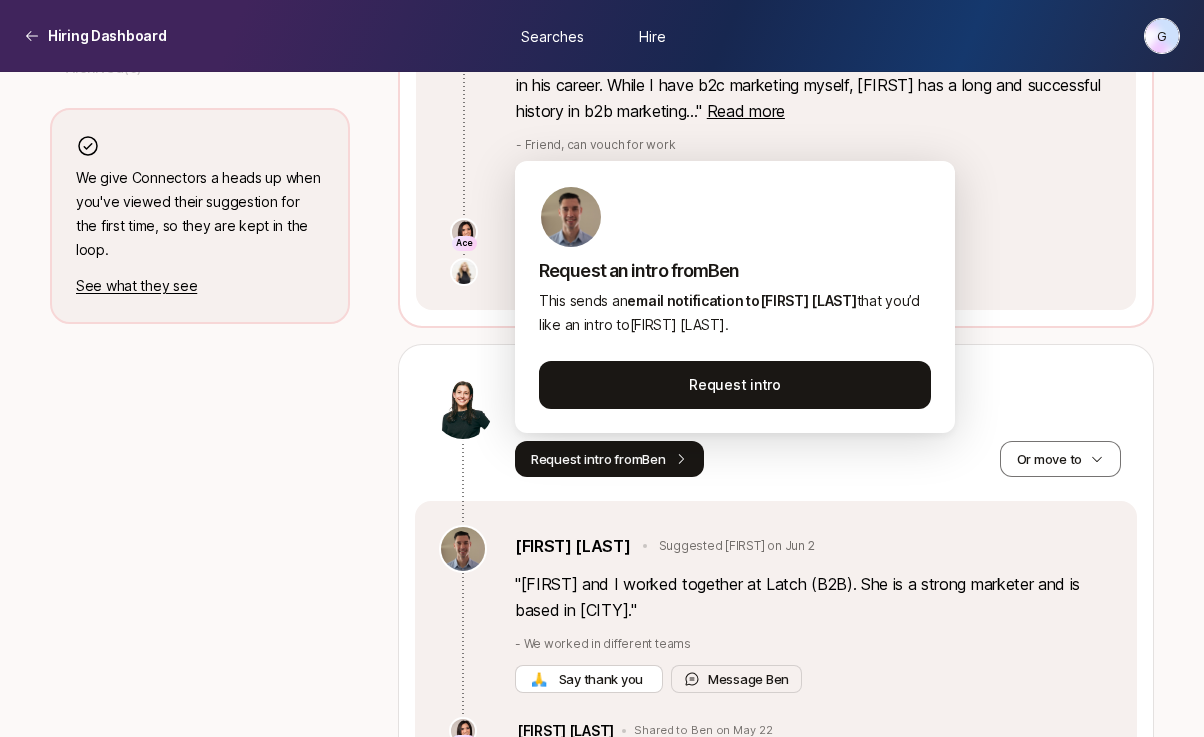 click on "[FIRST] [LAST] Request intro from [FIRST] Or move to" at bounding box center (776, 423) 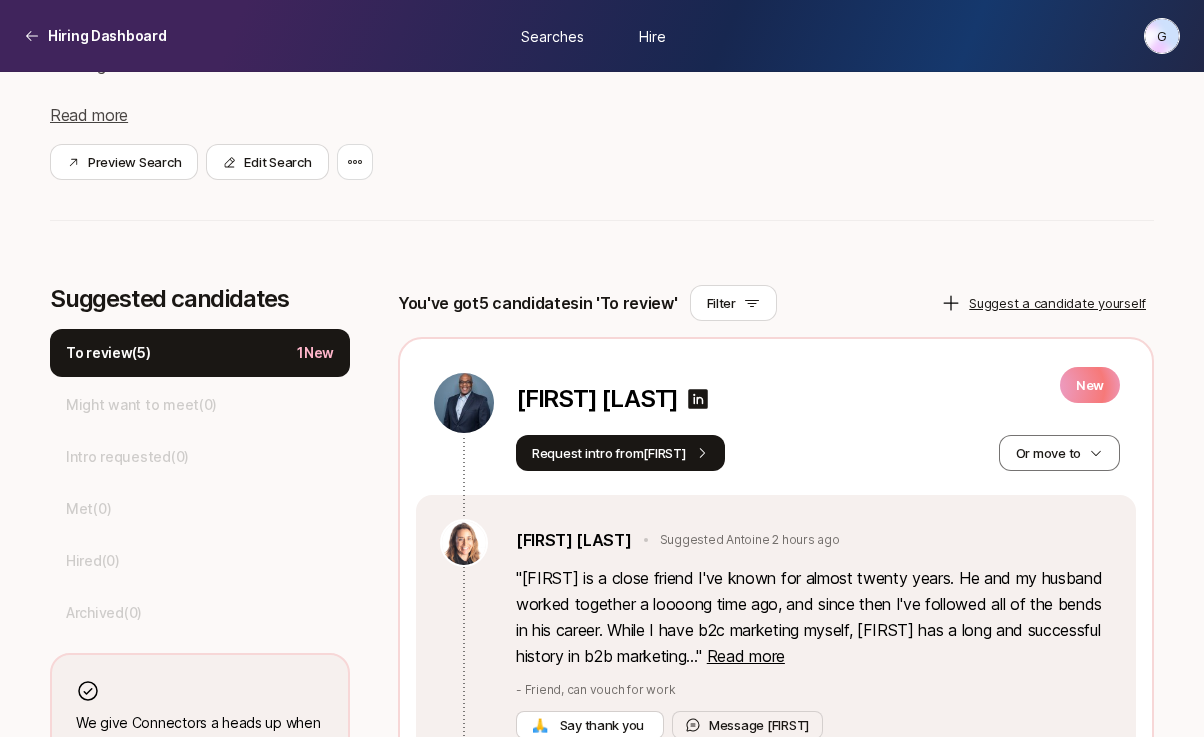 scroll, scrollTop: 381, scrollLeft: 0, axis: vertical 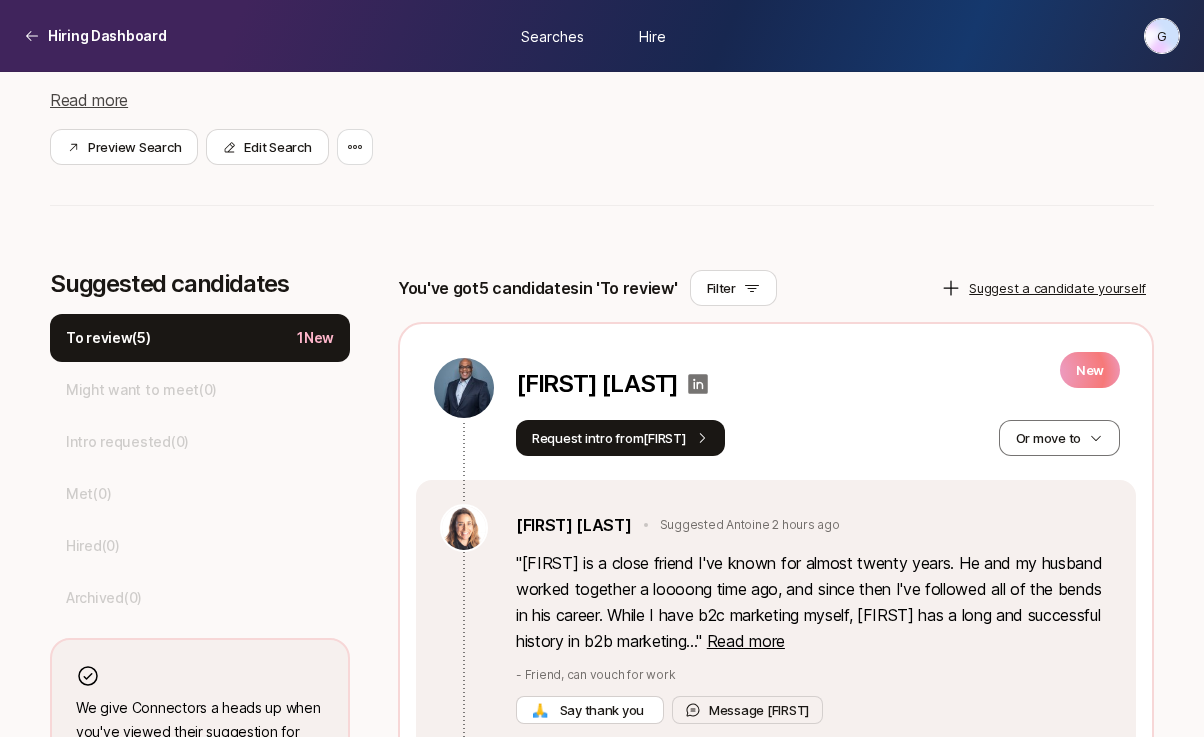 click 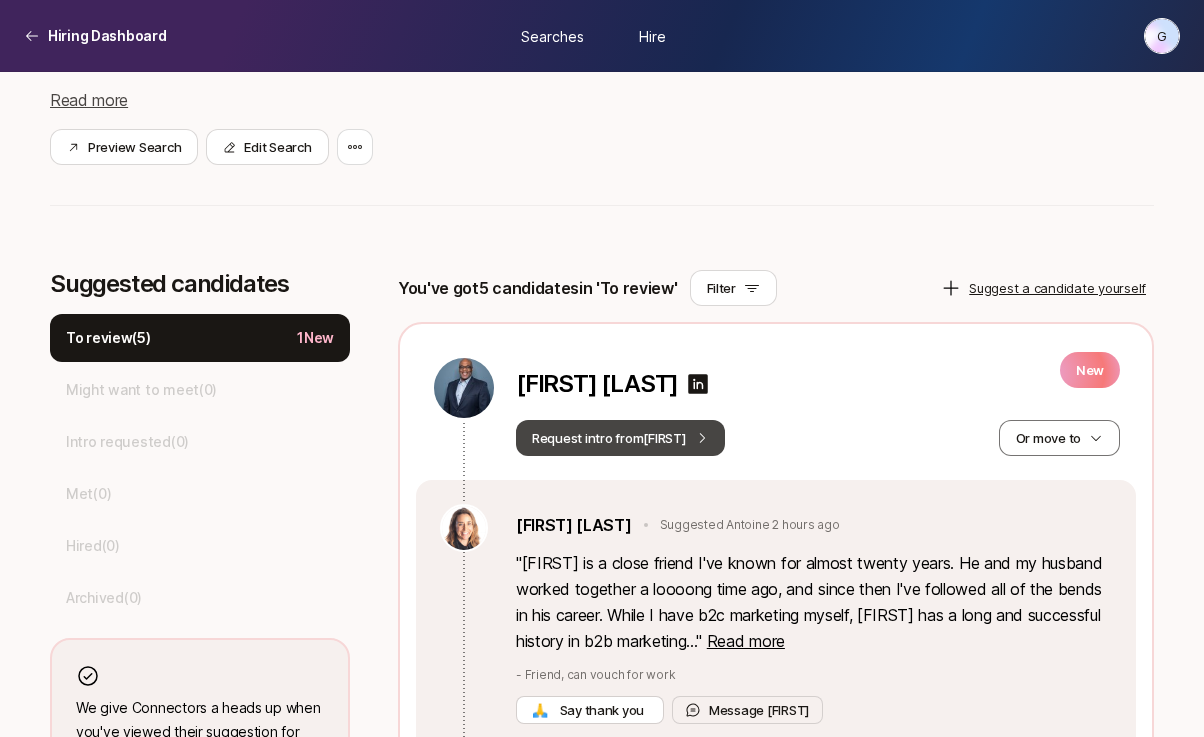 click on "Request intro from [FIRST]" at bounding box center [620, 438] 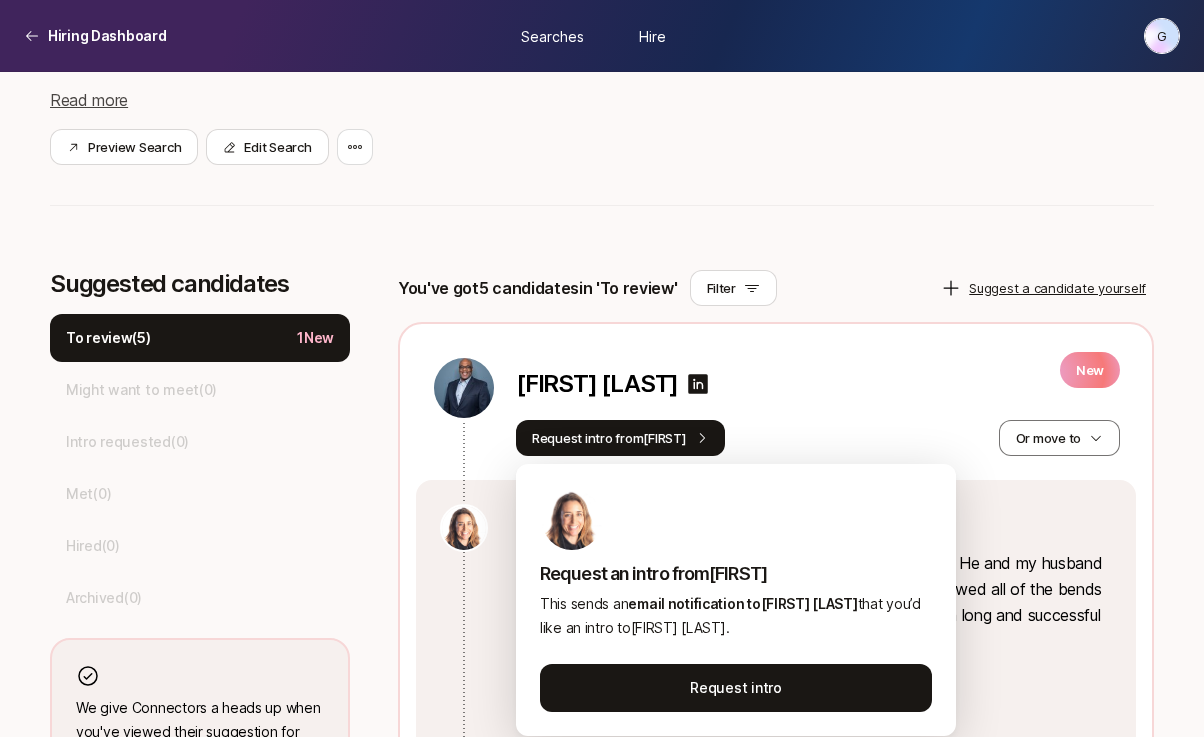 click on "[FIRST] [LAST] New Request intro from [FIRST] [LAST] Or move to" at bounding box center (776, 402) 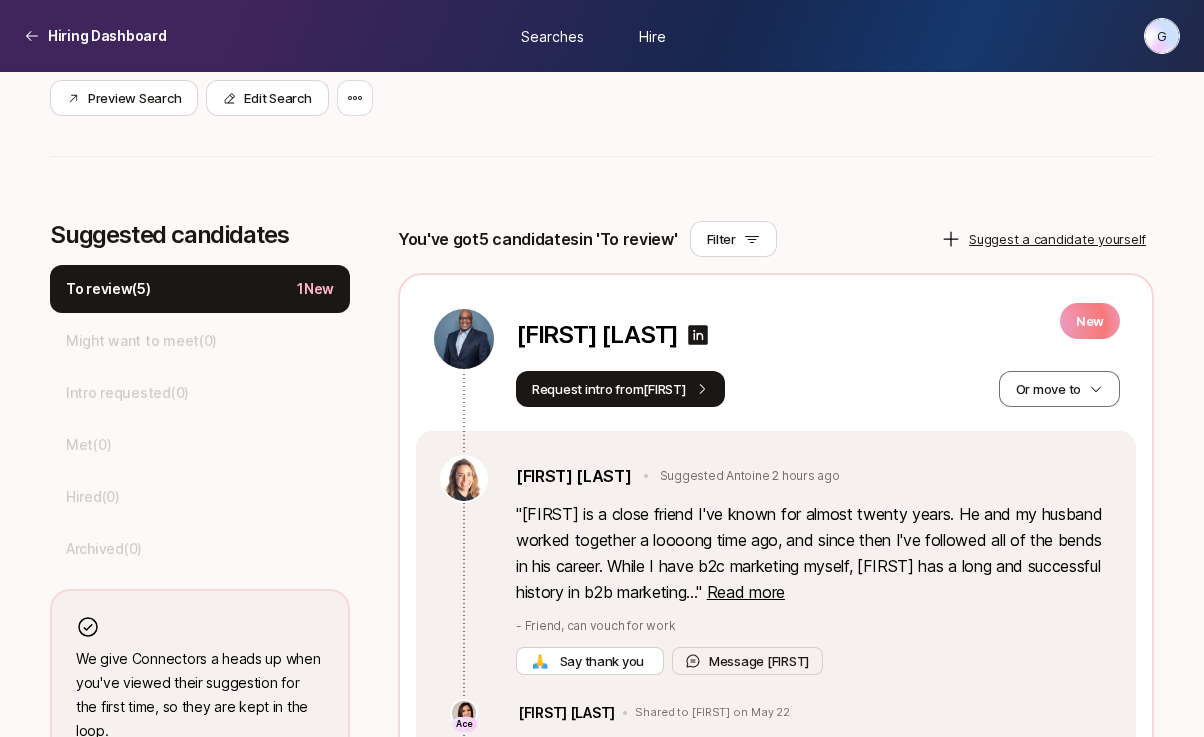 scroll, scrollTop: 434, scrollLeft: 0, axis: vertical 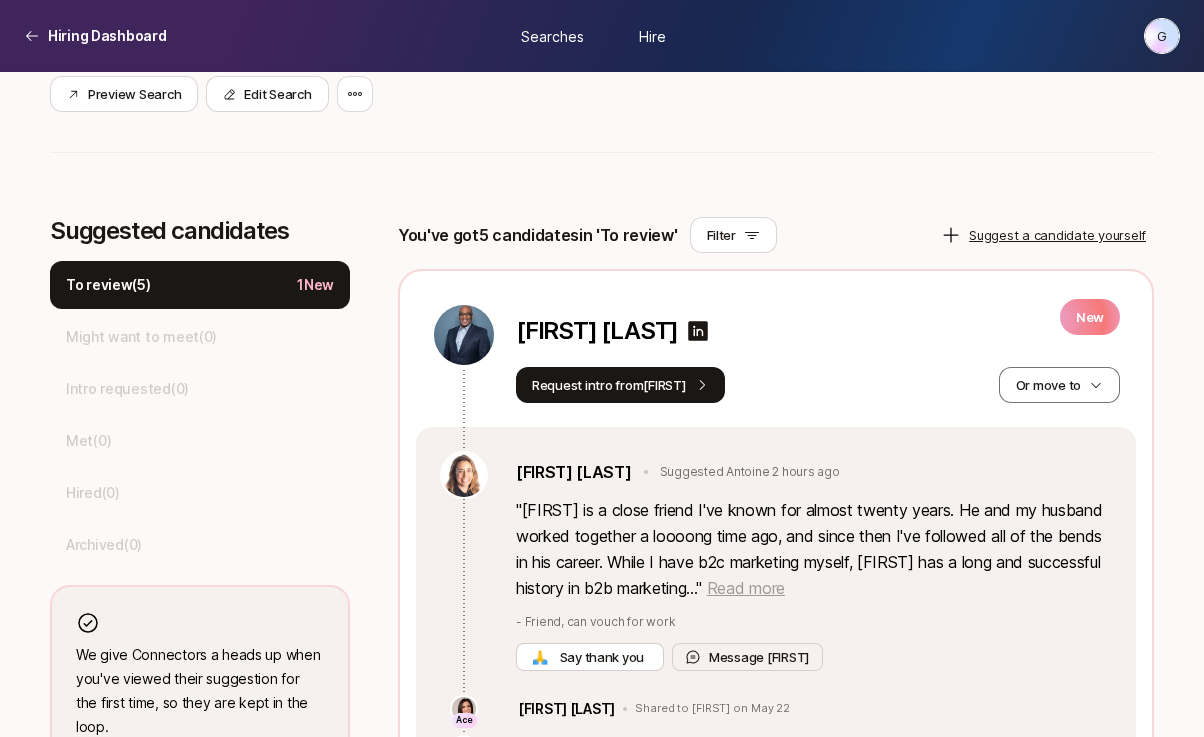 click on "Read more" at bounding box center [746, 588] 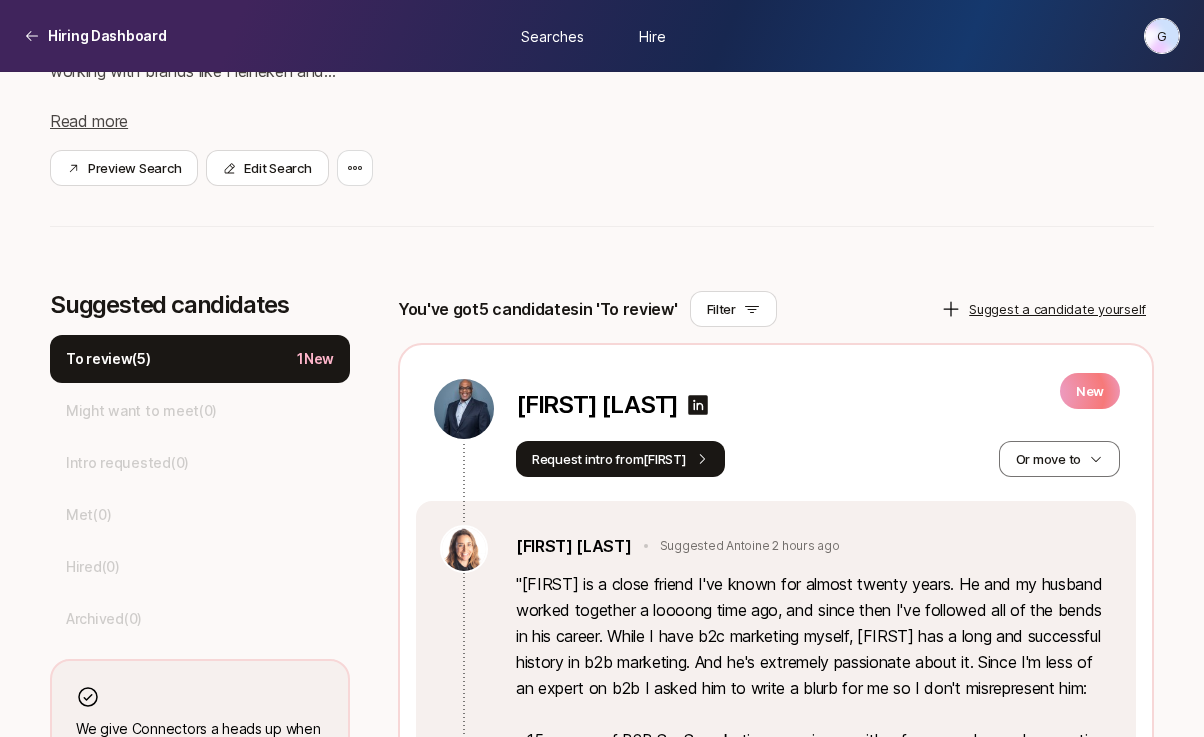 scroll, scrollTop: 207, scrollLeft: 0, axis: vertical 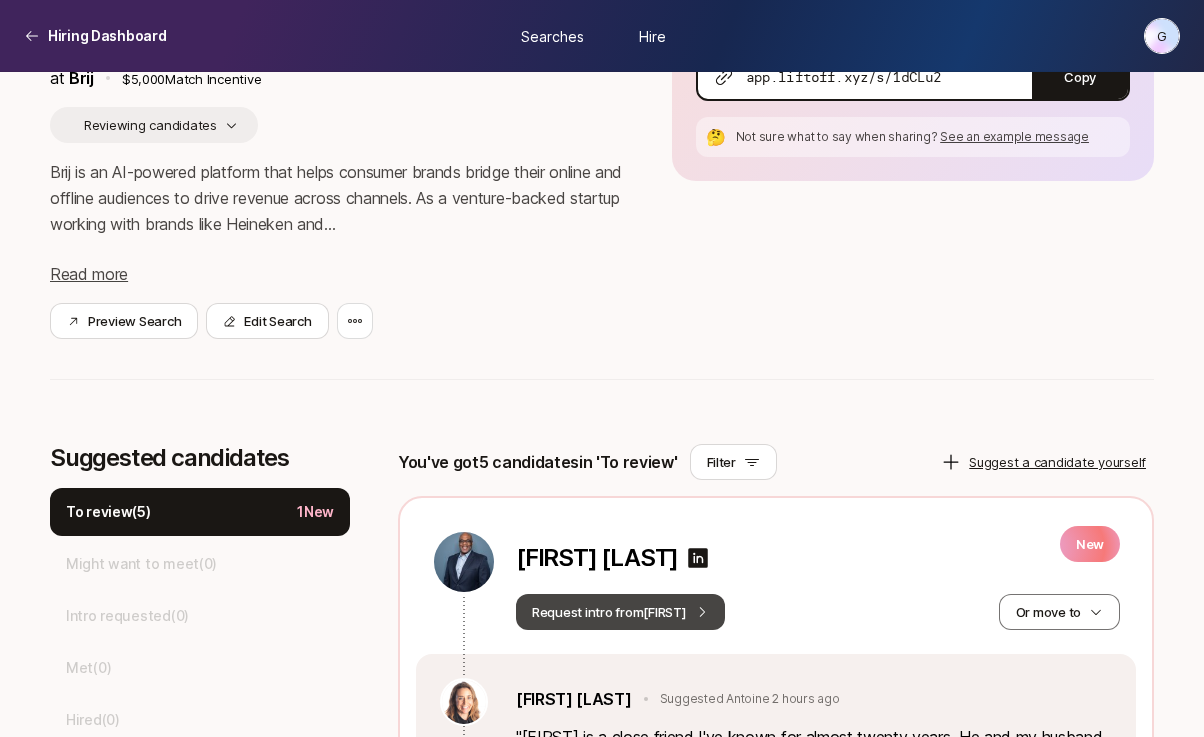 click on "Request intro from [FIRST]" at bounding box center [620, 612] 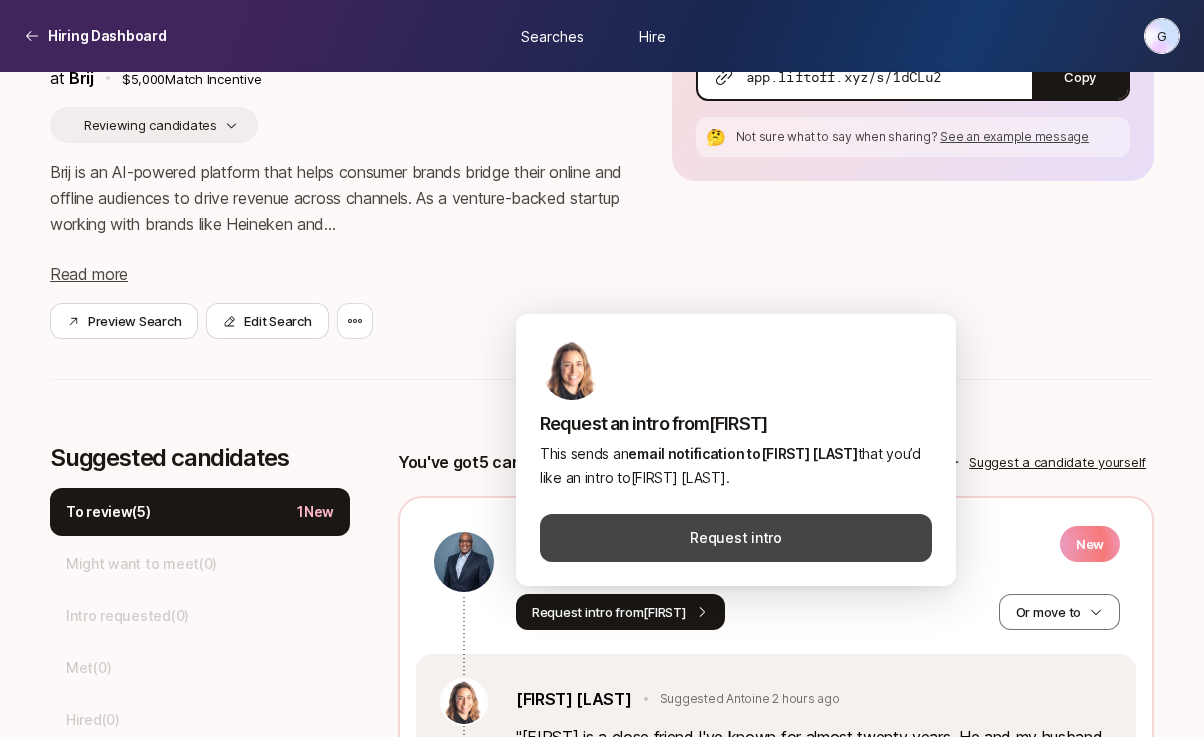 click on "Request intro" at bounding box center (736, 538) 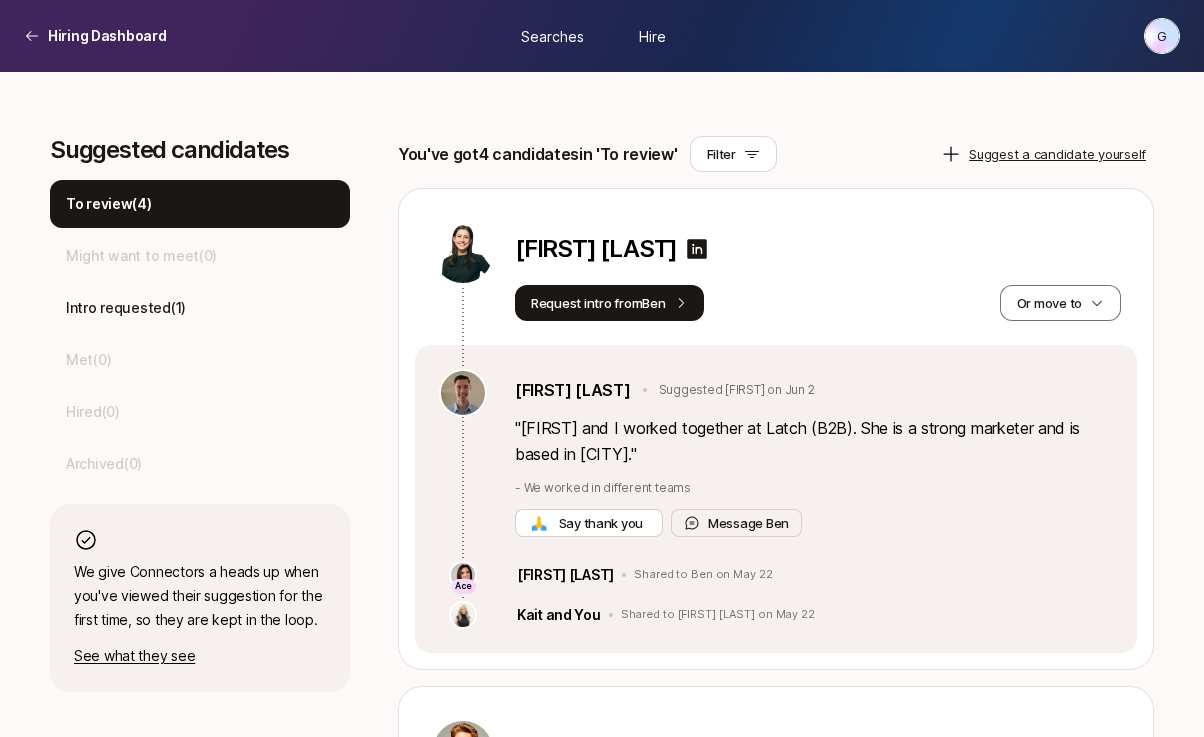 scroll, scrollTop: 516, scrollLeft: 0, axis: vertical 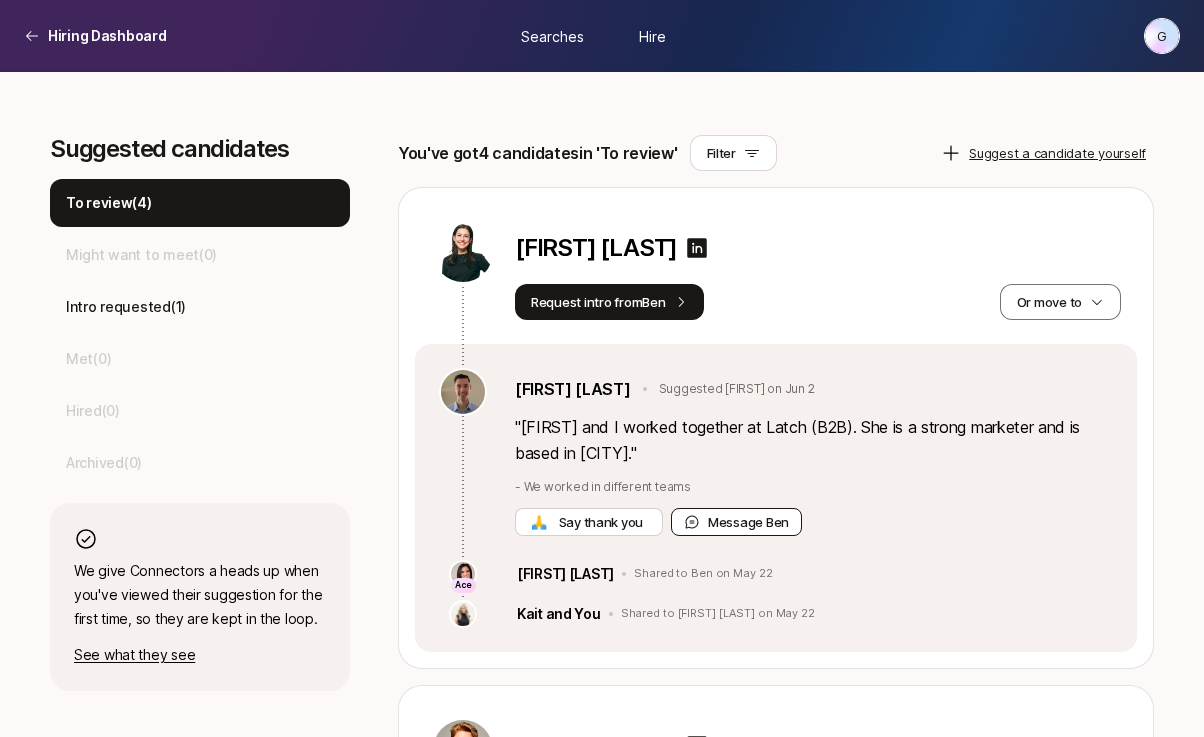 click on "Message Ben" at bounding box center (736, 522) 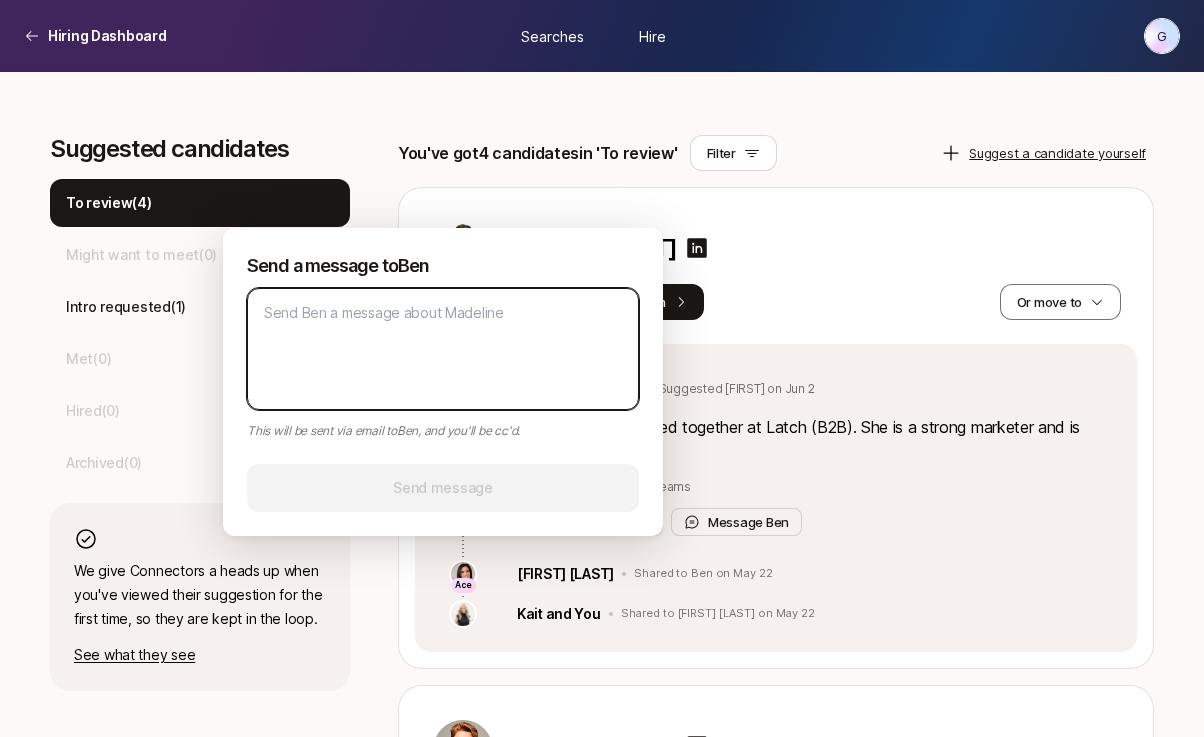click at bounding box center (443, 349) 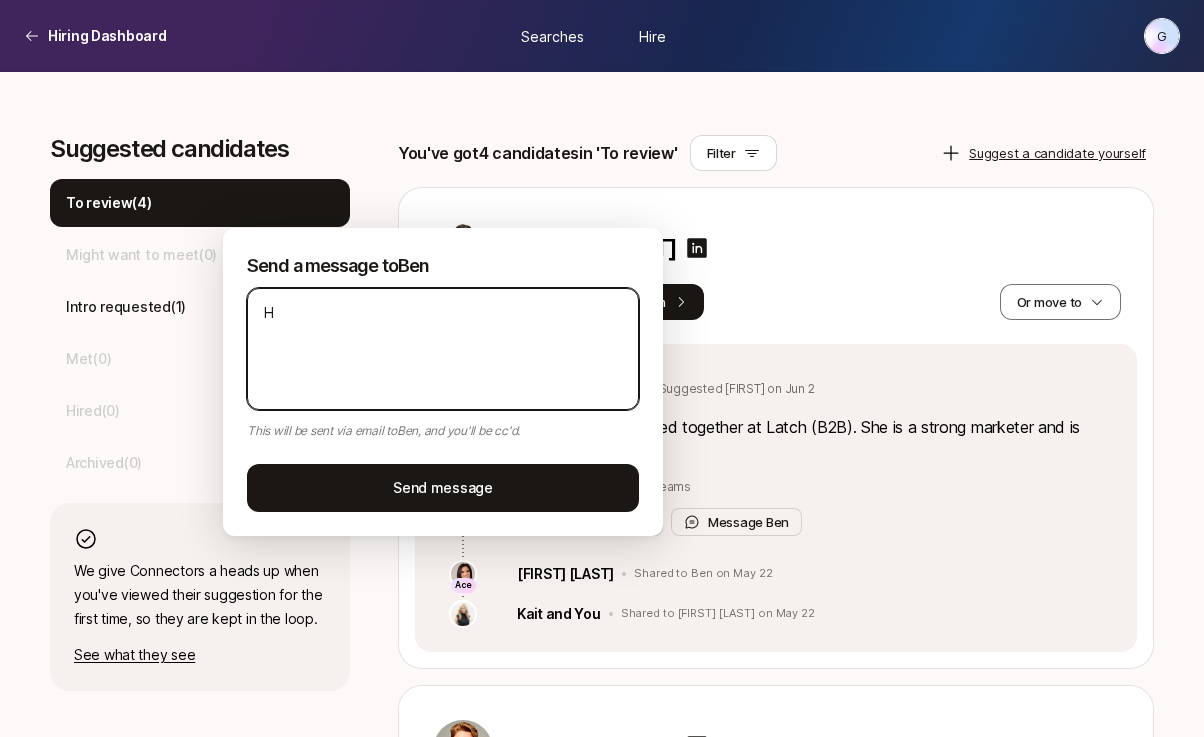 type on "Hi" 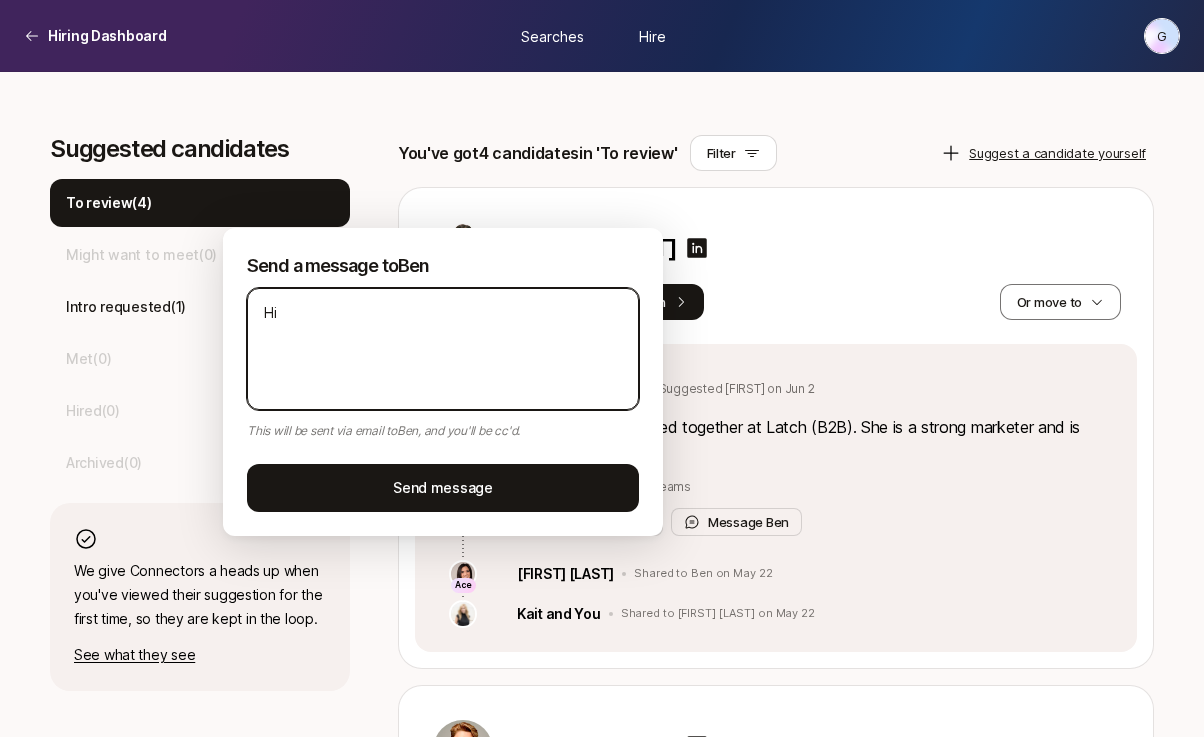 type on "Hi" 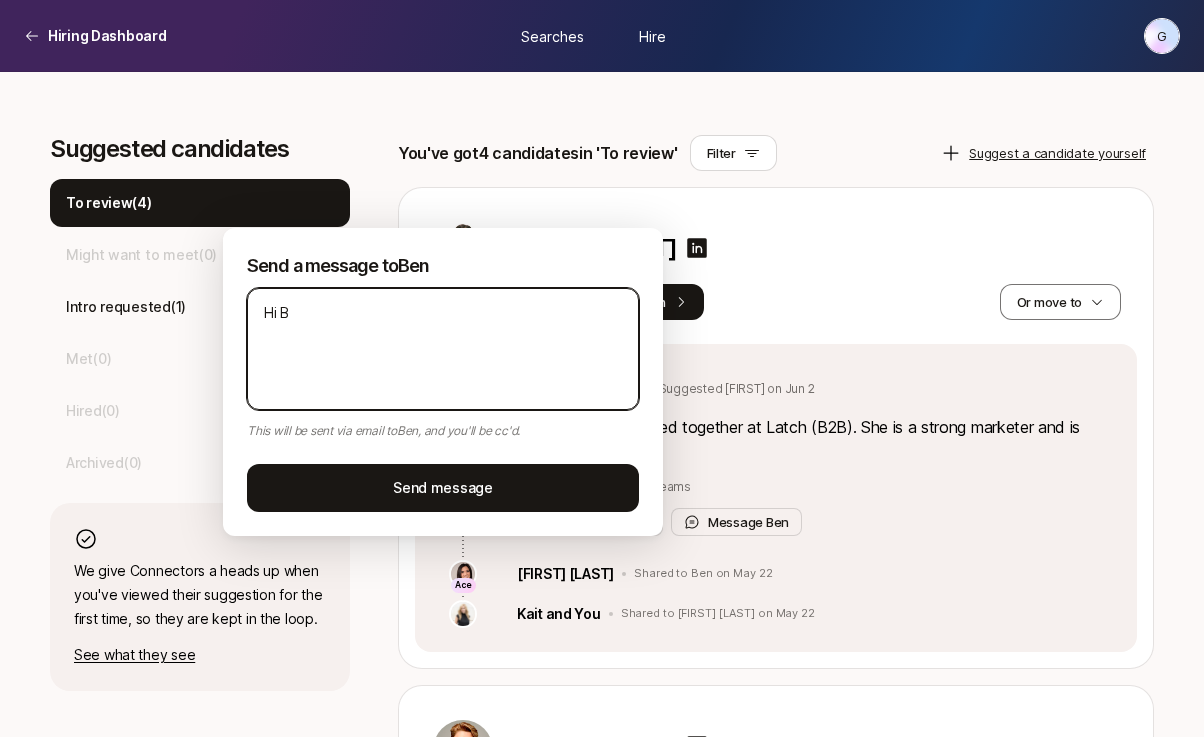 type on "Hi Be" 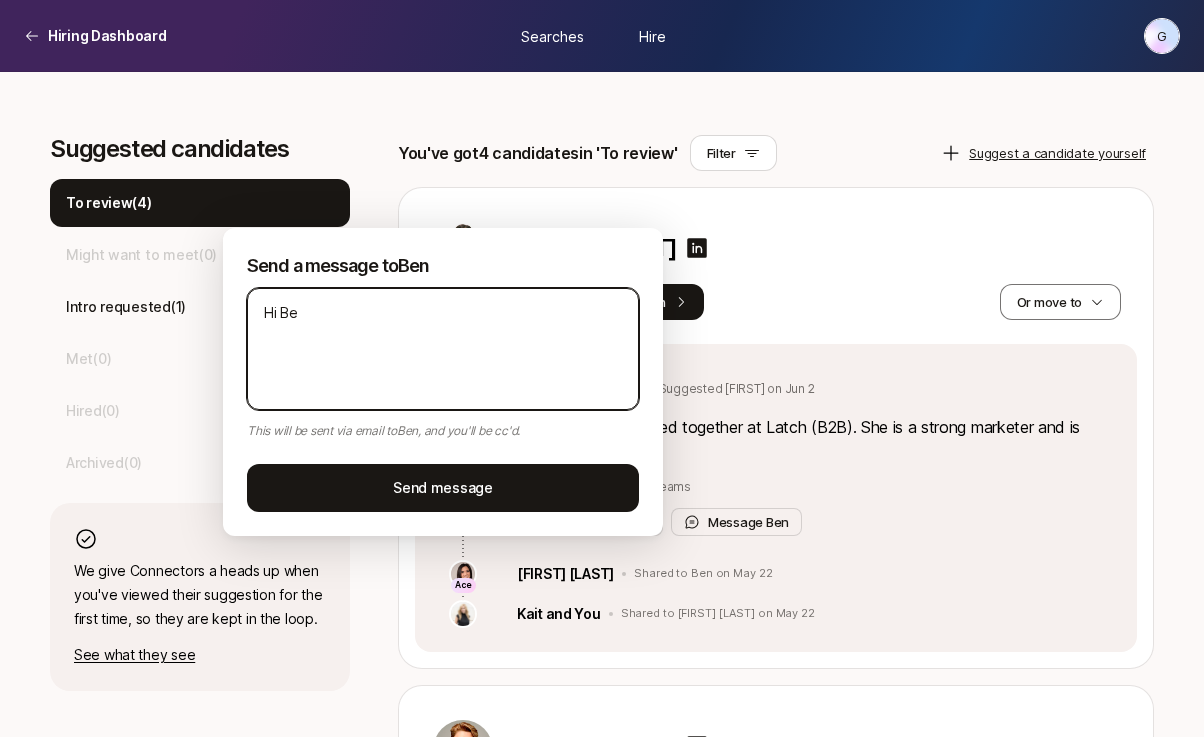 type on "x" 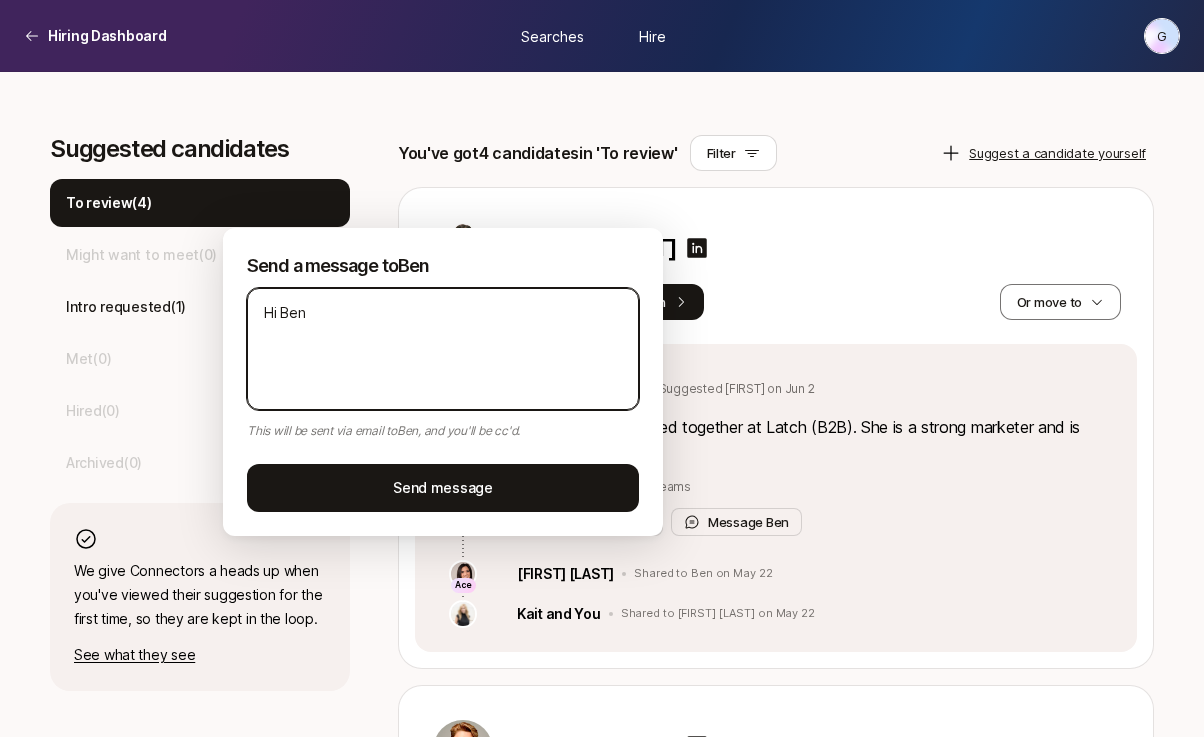 type on "Hi Ben" 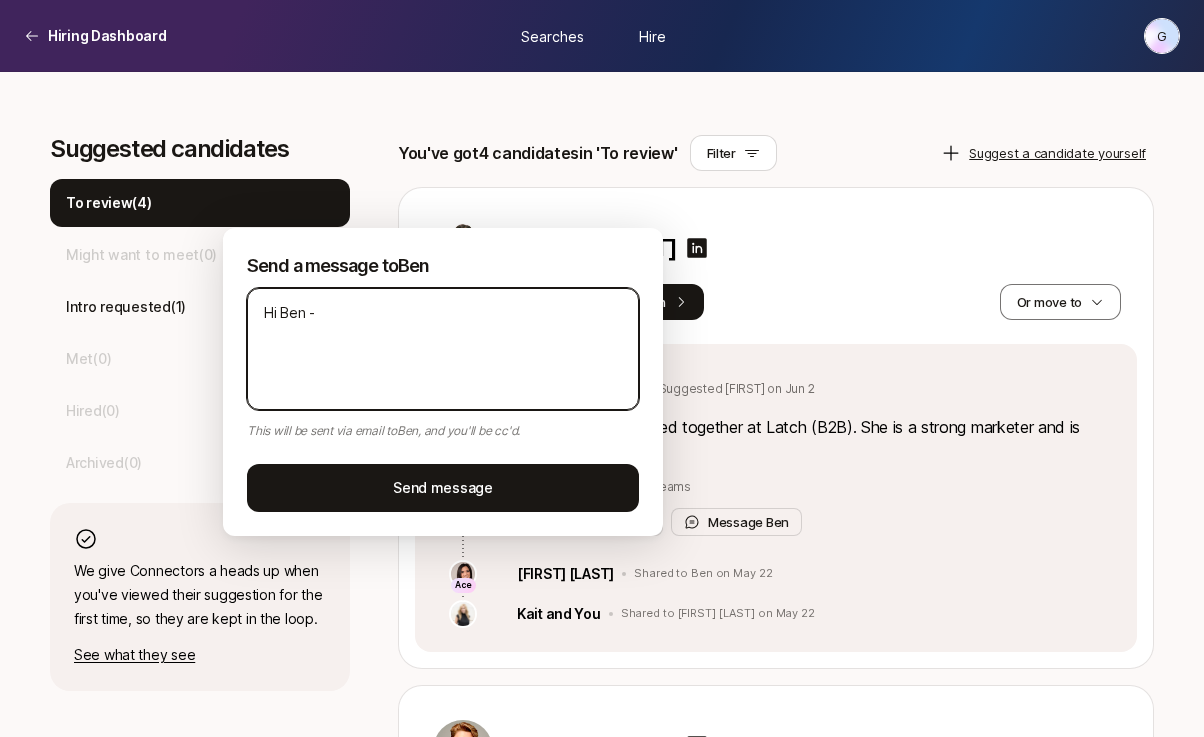 type on "Hi Ben -" 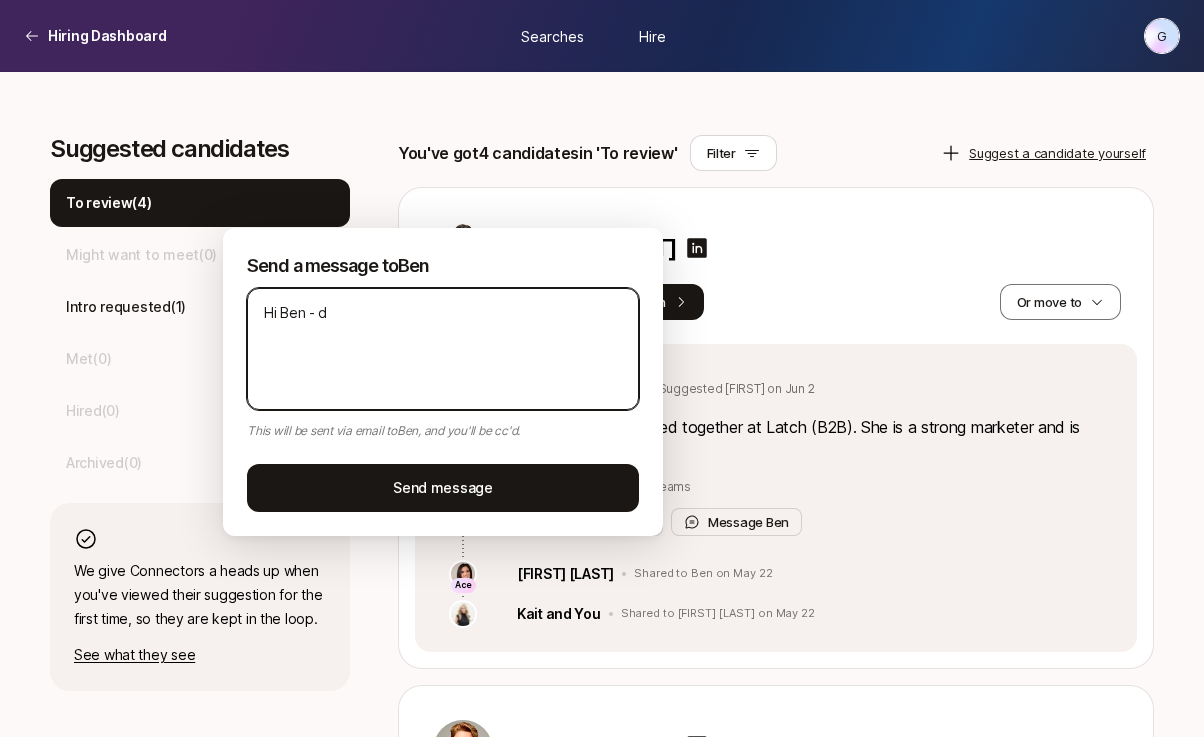 type on "Hi Ben - do" 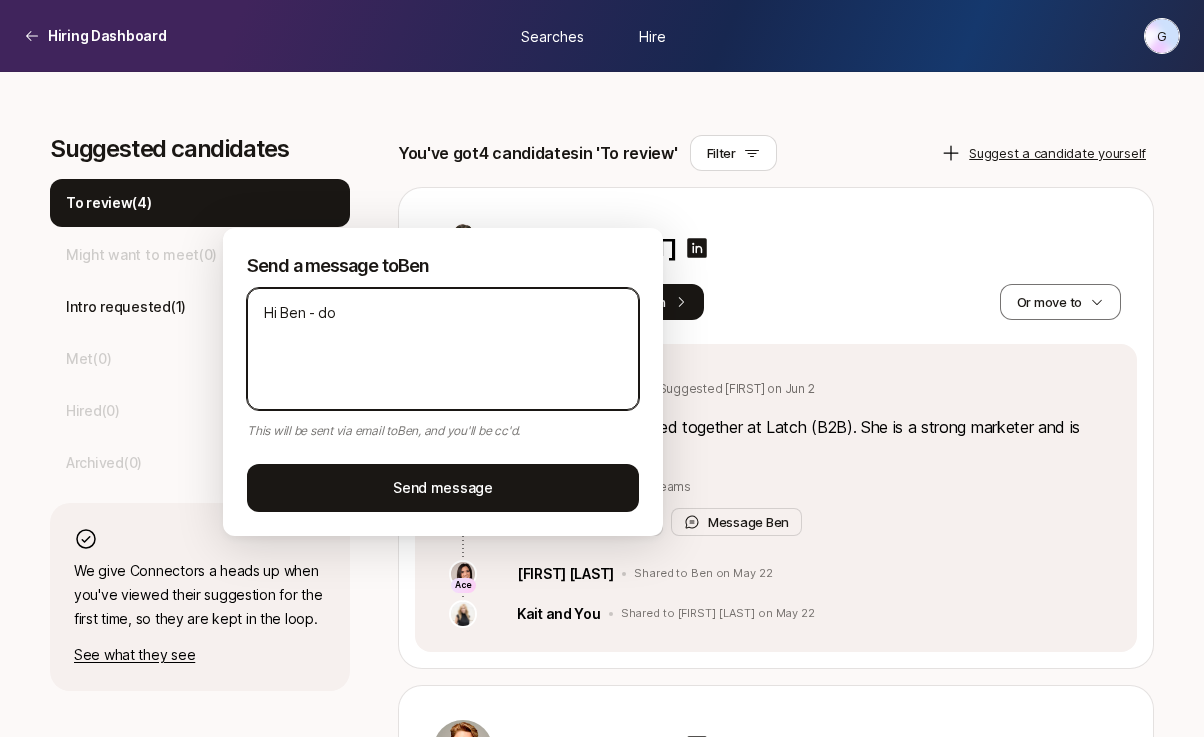 type on "Hi Ben - do" 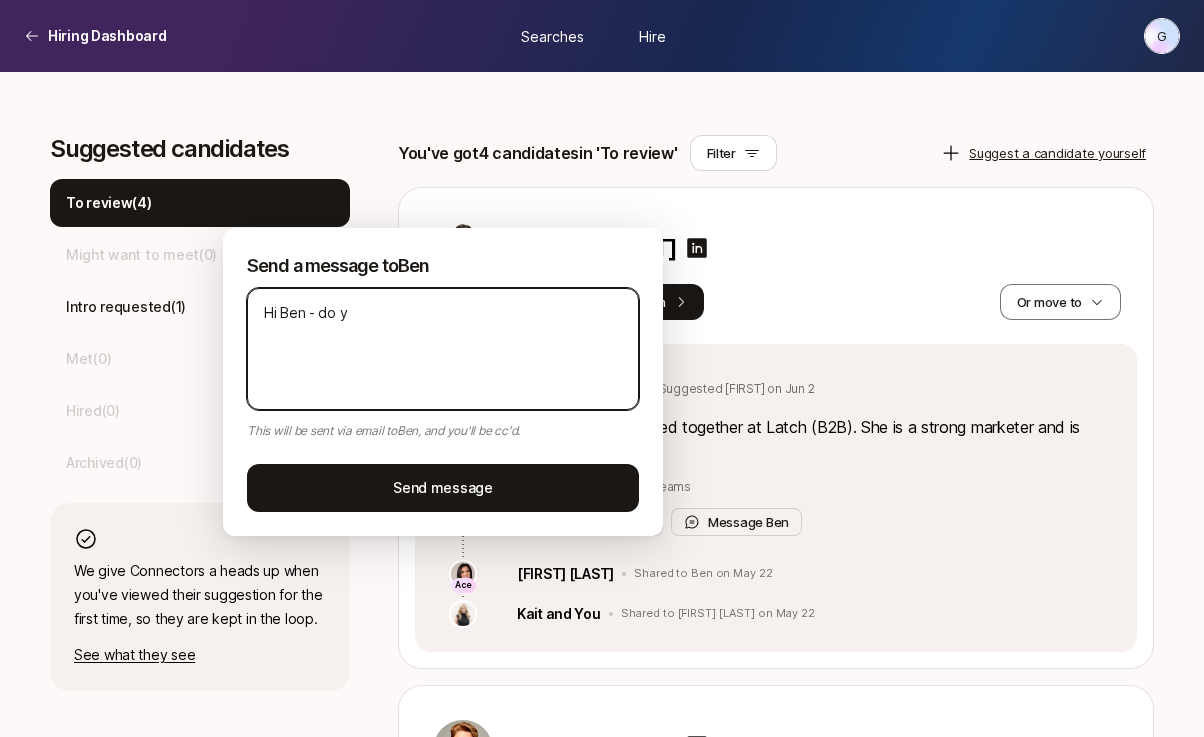 type on "Hi Ben - do yo" 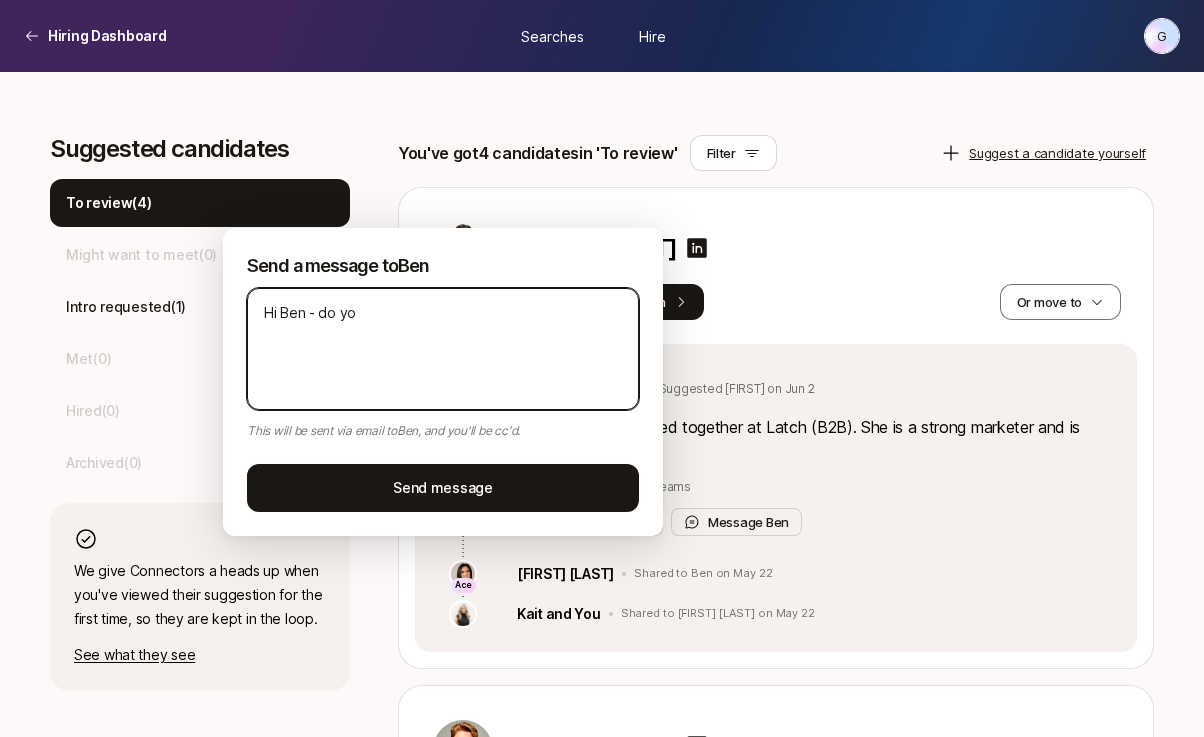 type on "Hi Ben - do you" 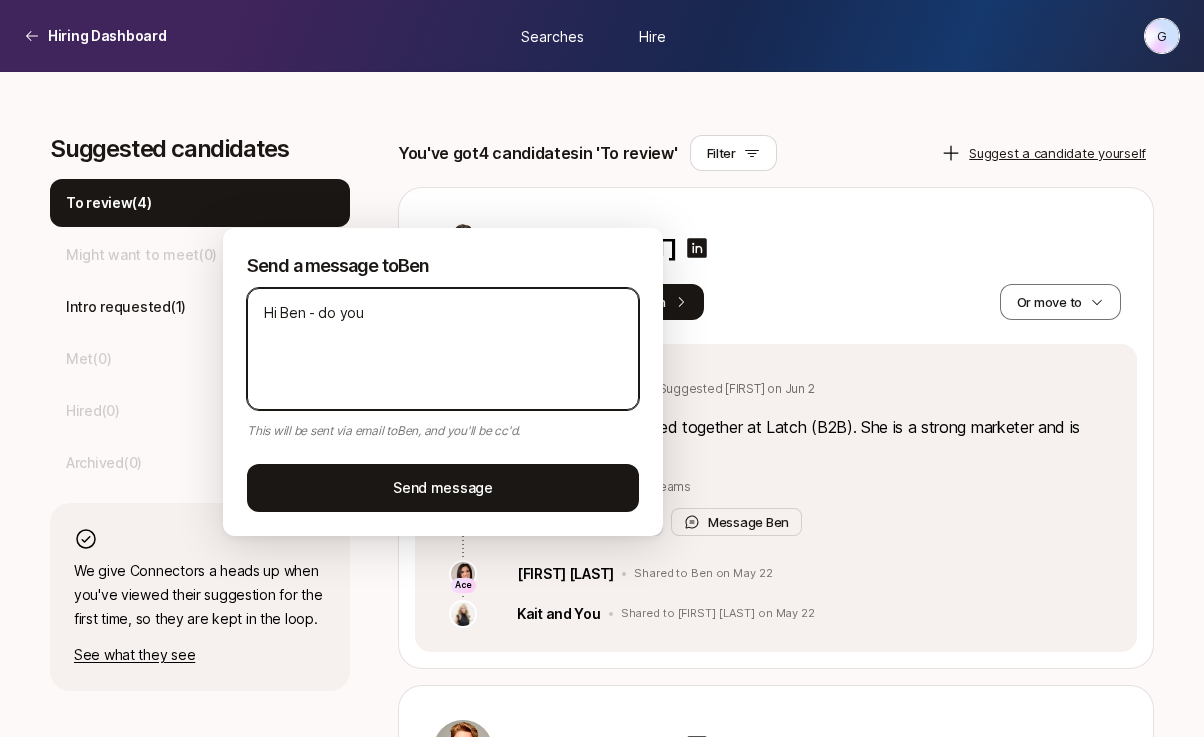 type on "Hi Ben - do you" 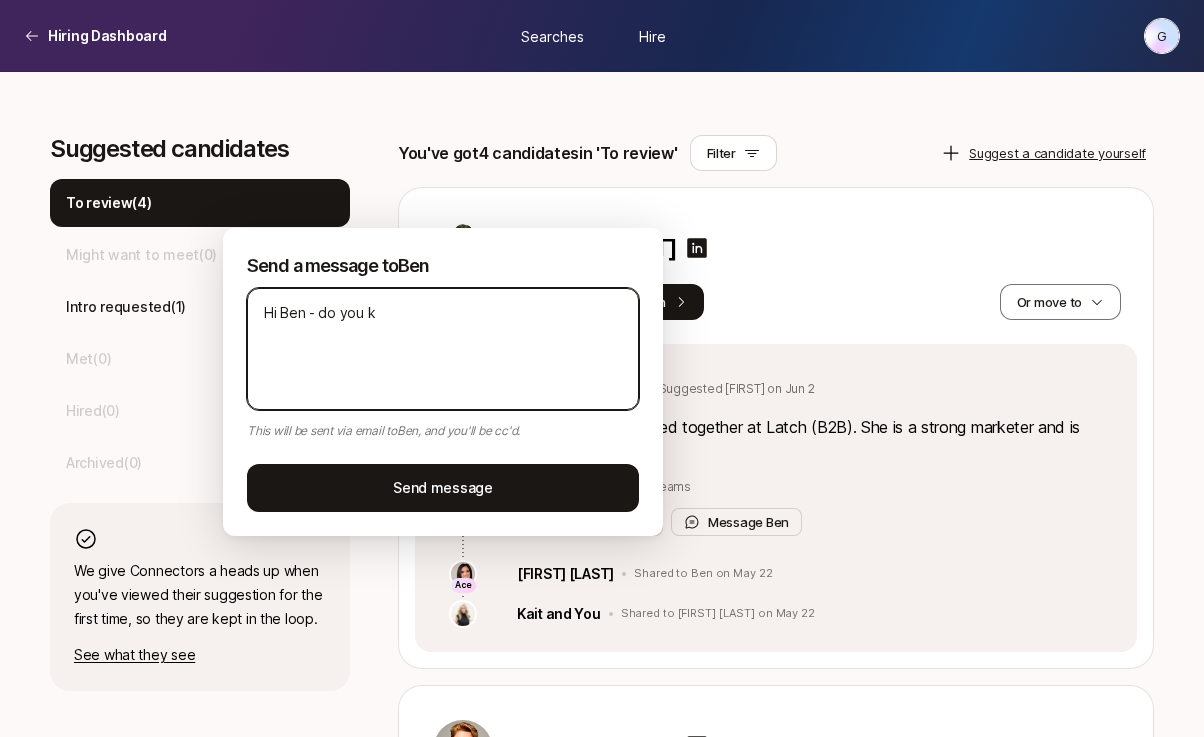 type on "Hi Ben - do you kn" 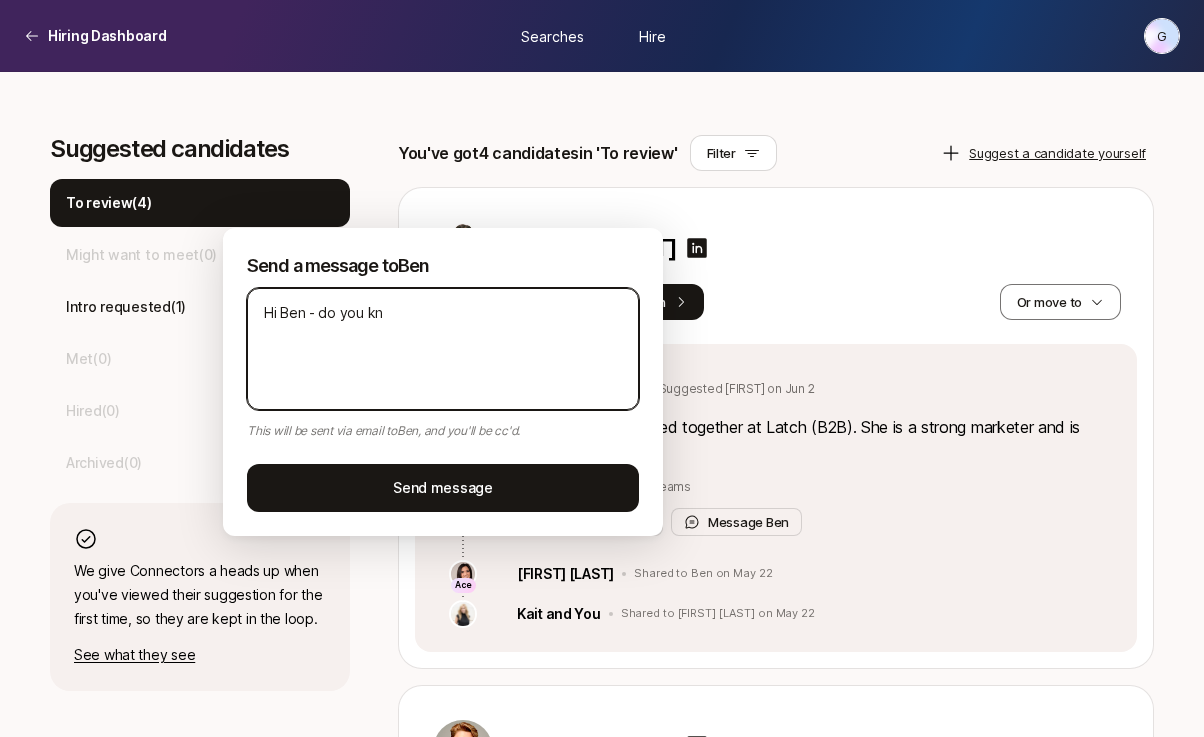 type on "Hi Ben - do you kno" 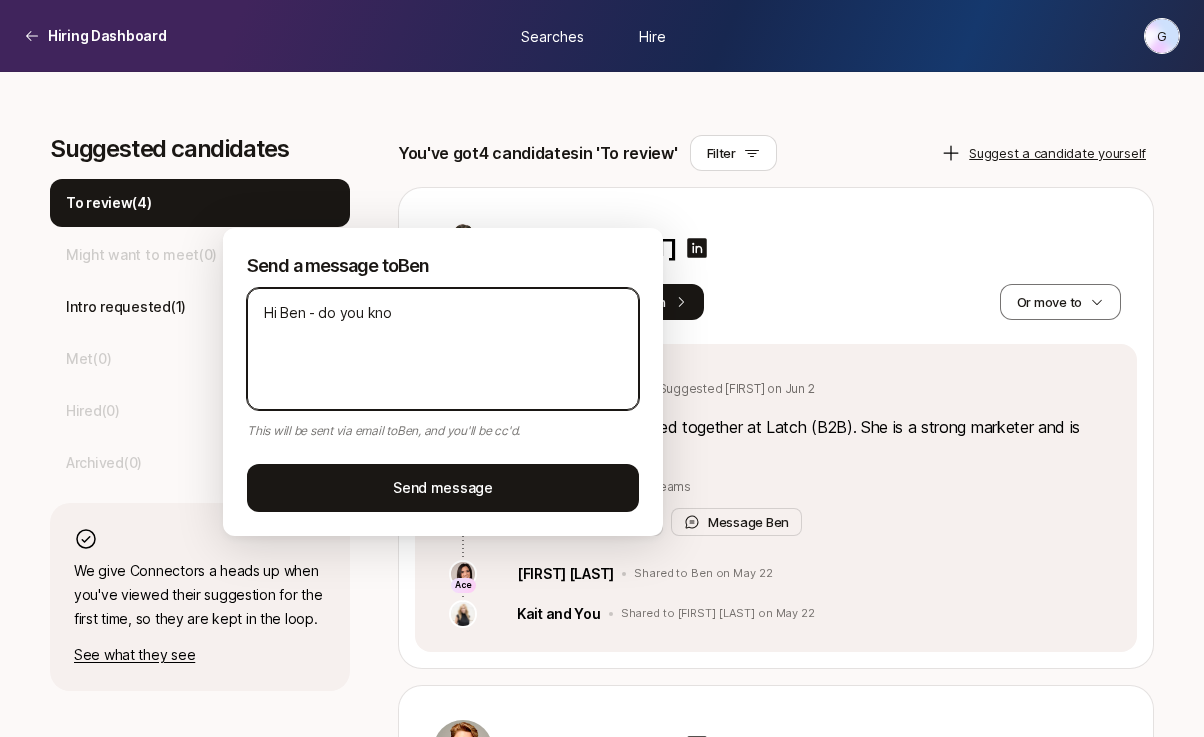 type on "Hi Ben - do you know" 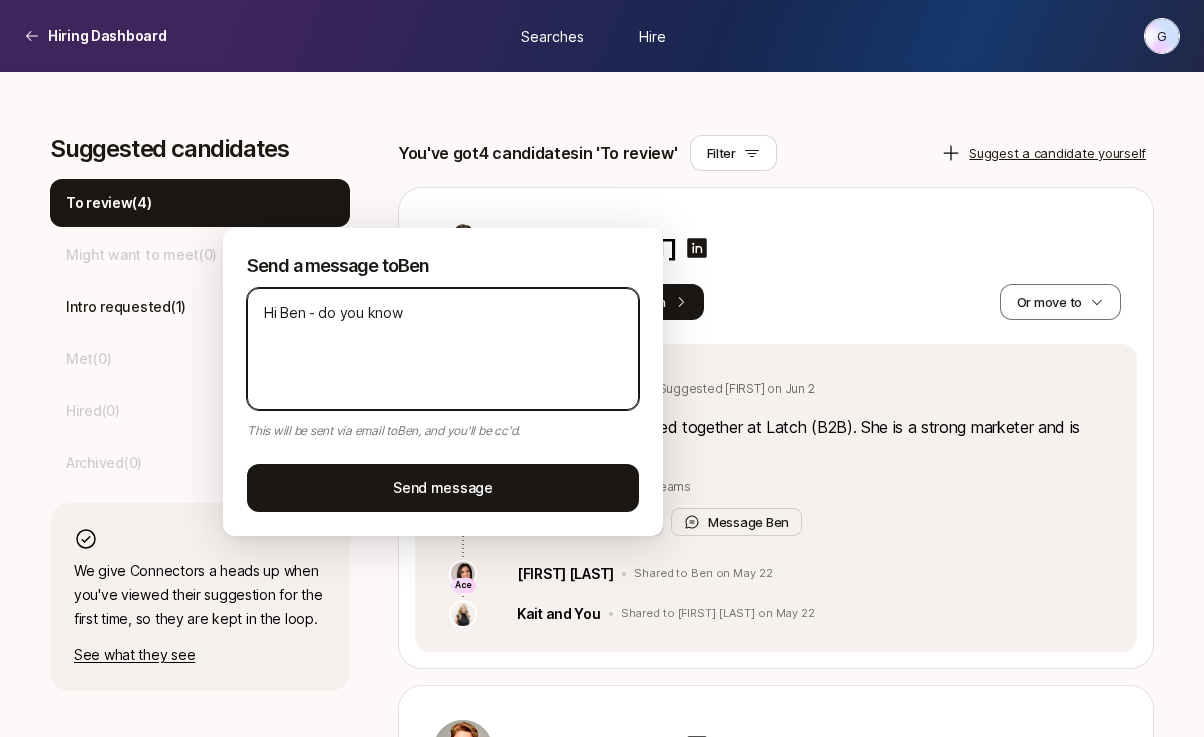 type on "Hi Ben - do you know" 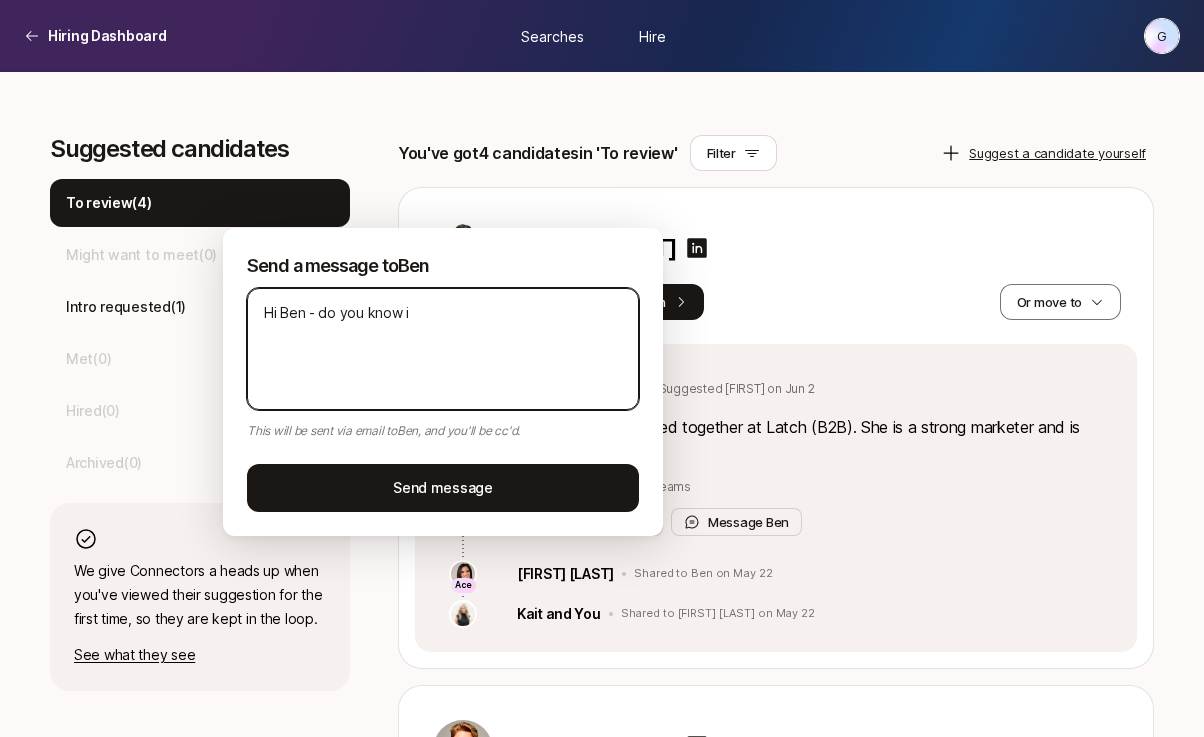 type on "Hi Ben - do you know if" 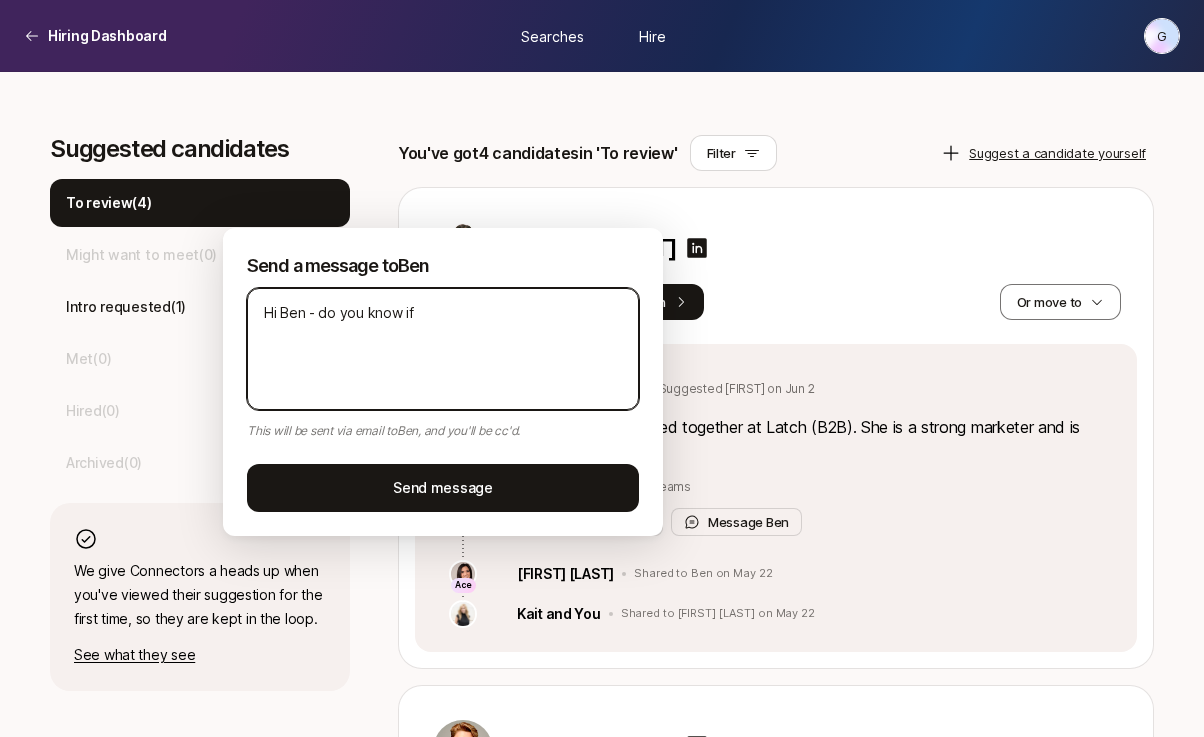 type on "Hi Ben - do you know if" 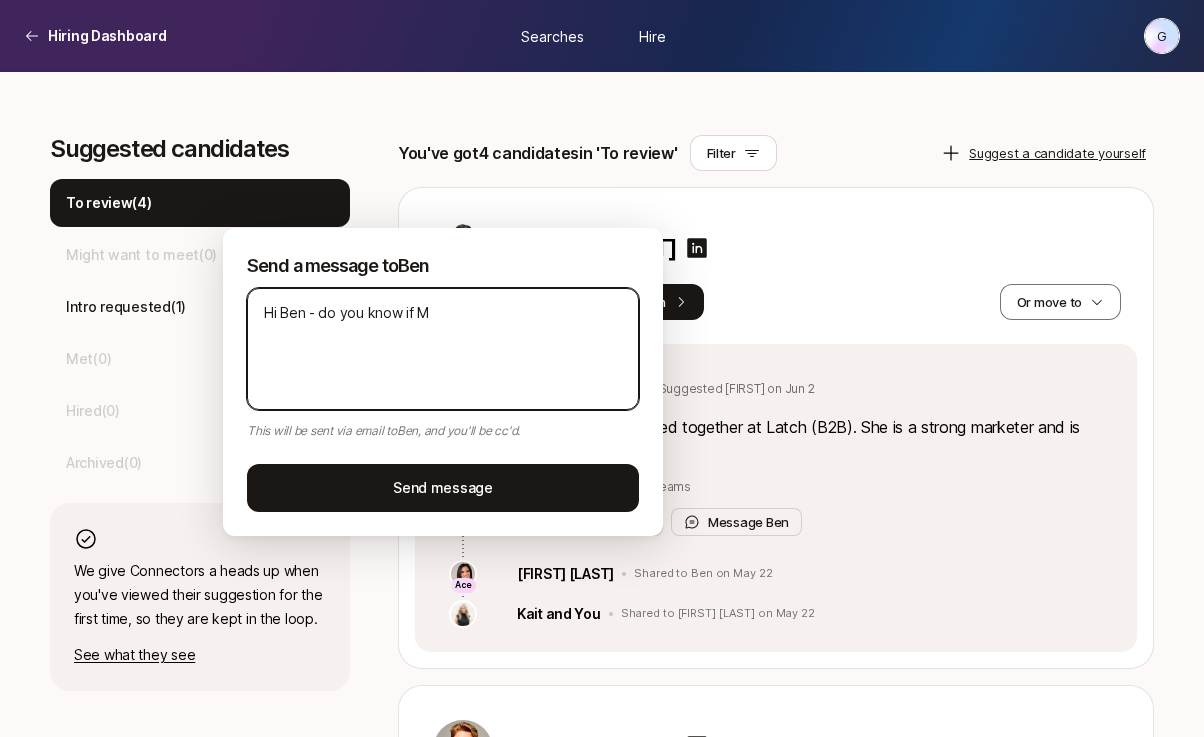 type on "Hi Ben - do you know if [FIRST]" 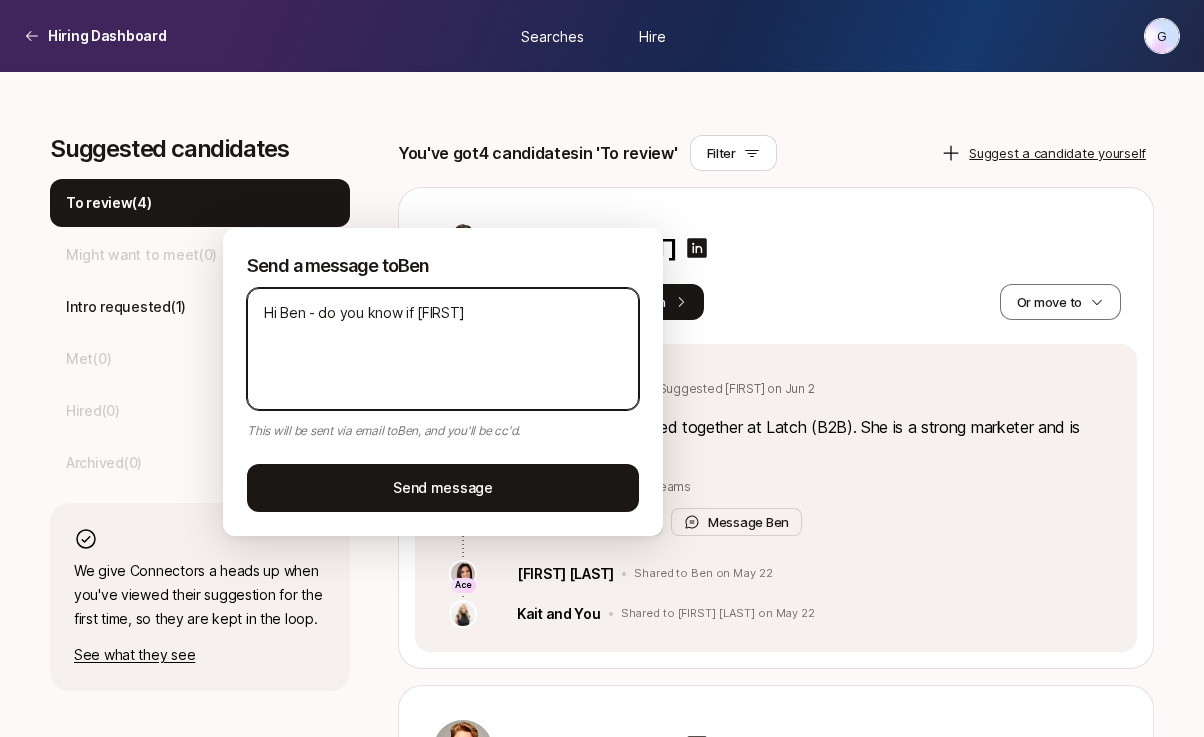type on "Hi Ben - do you know if [FIRST]" 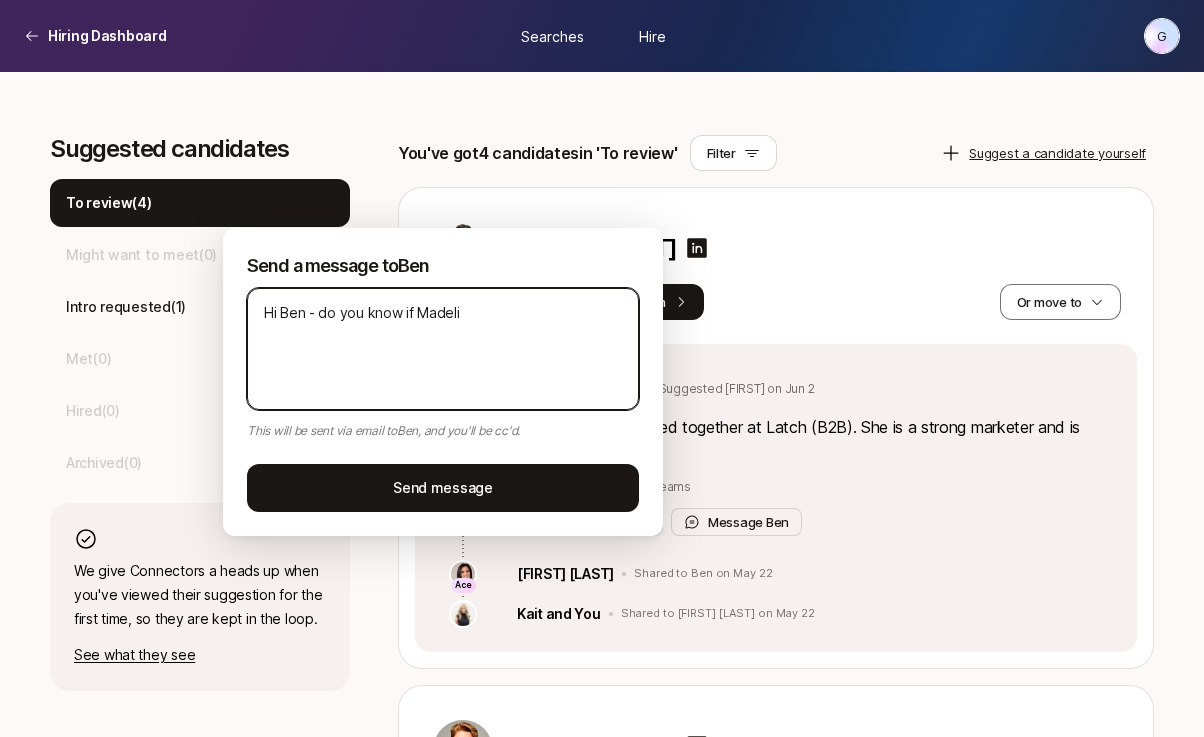 type on "Hi Ben - do you know if [FIRST]" 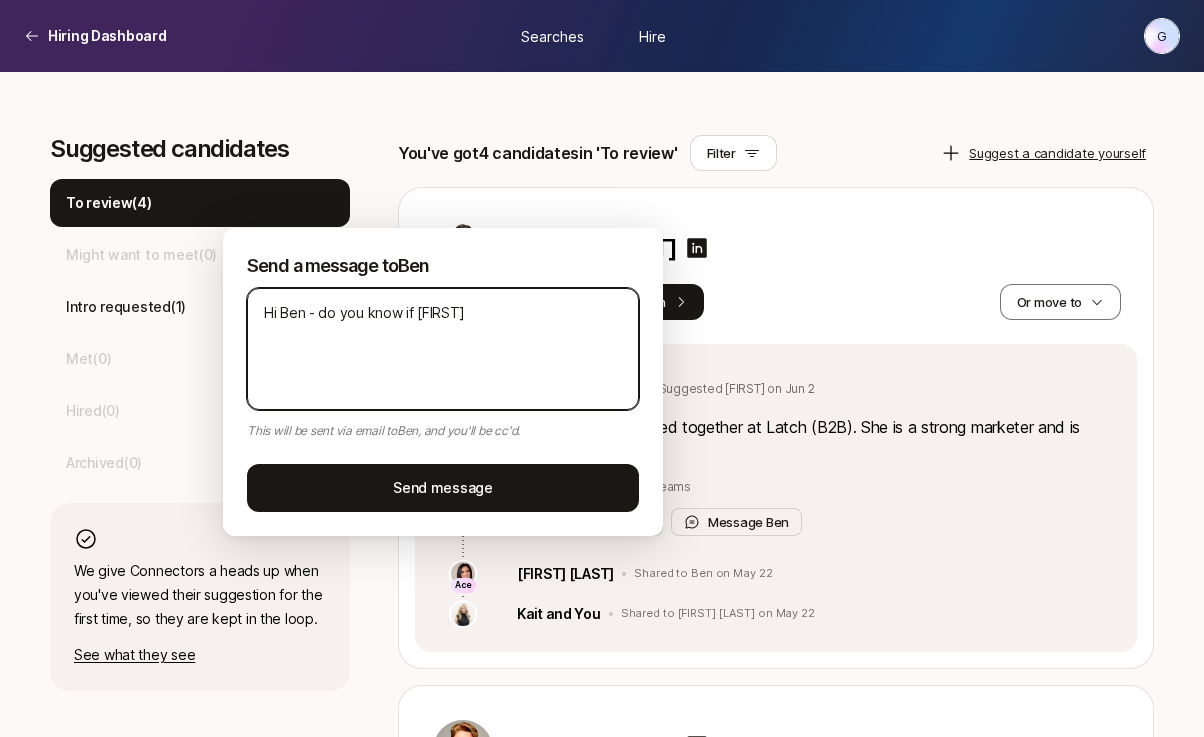 type on "Hi Ben - do you know if [FIRST]" 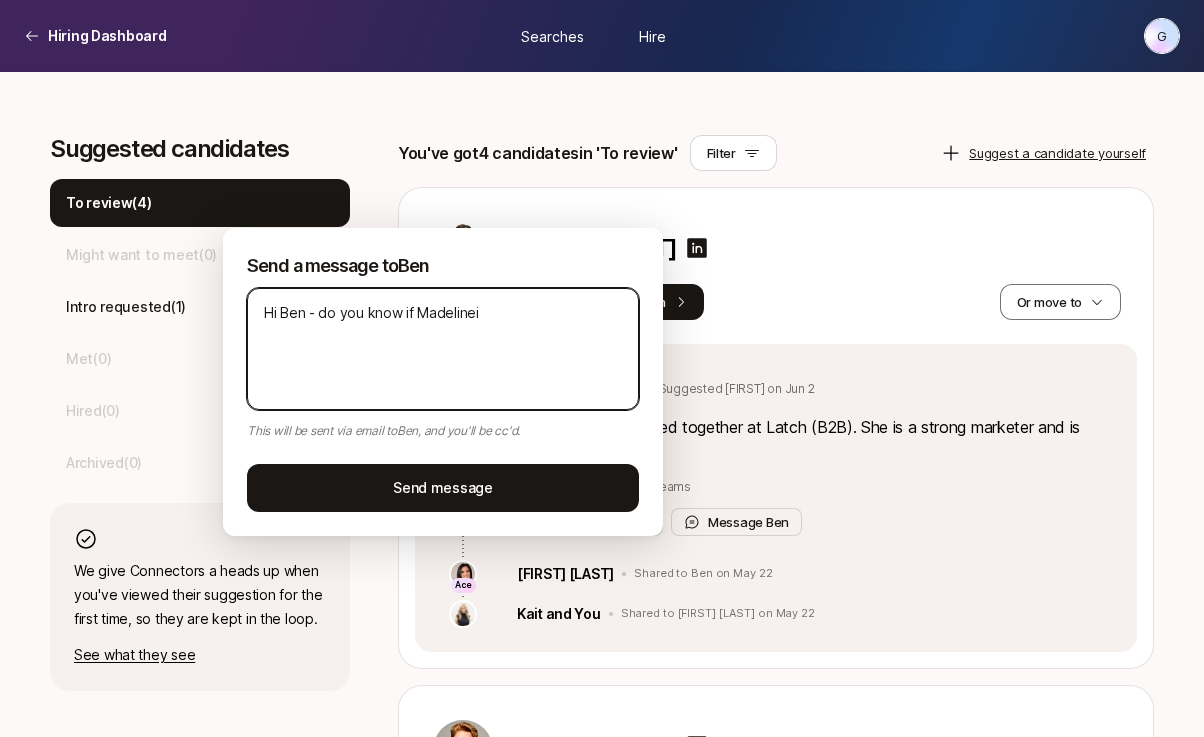 type on "Hi Ben - do you know if Madelineis" 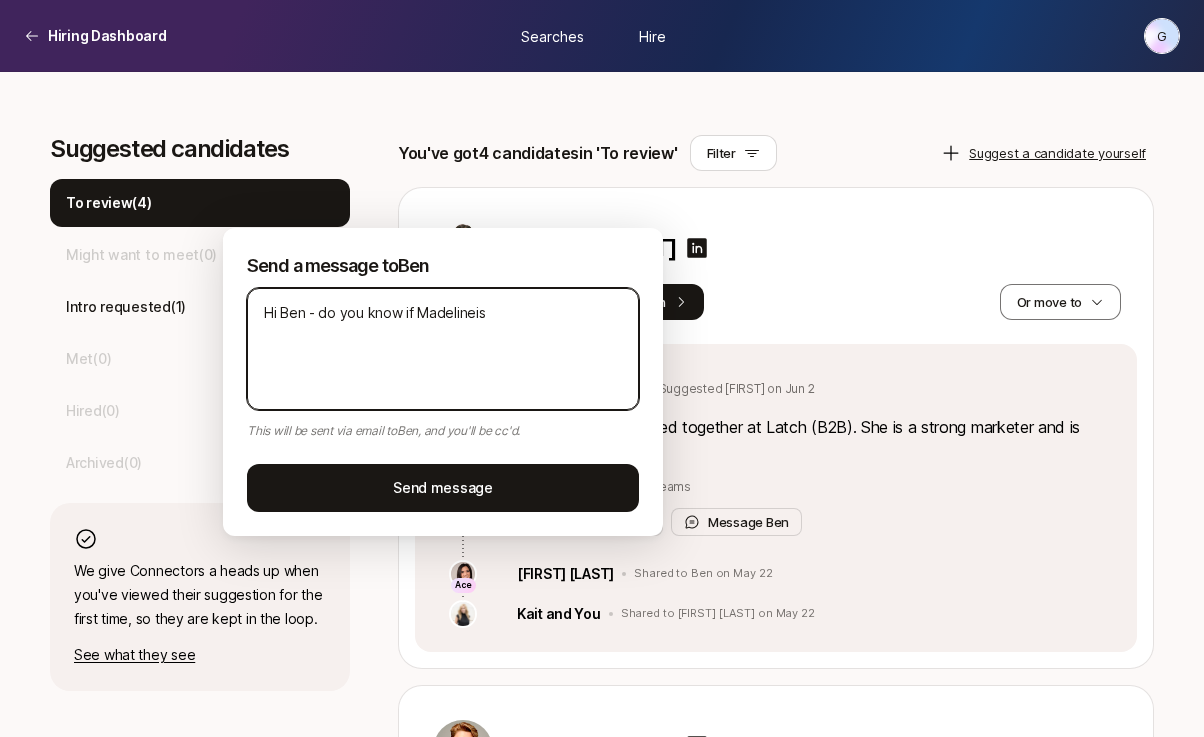 type on "Hi Ben - do you know if Madelineis" 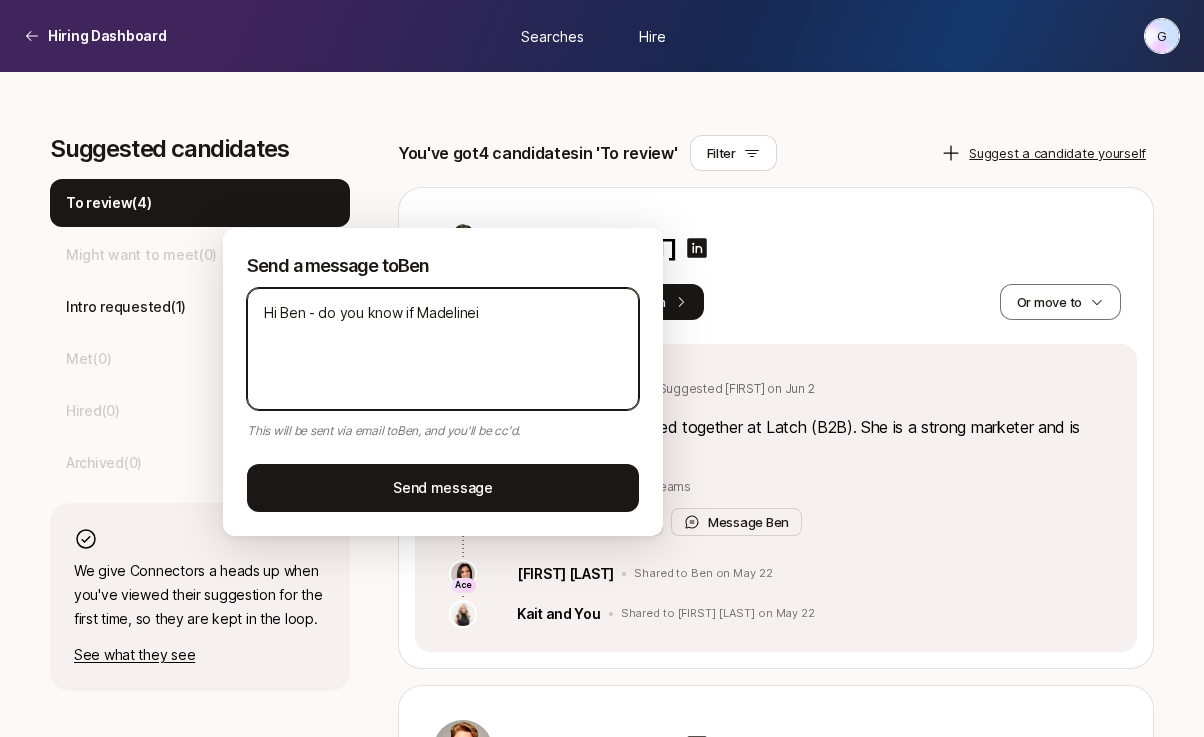 type on "Hi Ben - do you know if [FIRST]" 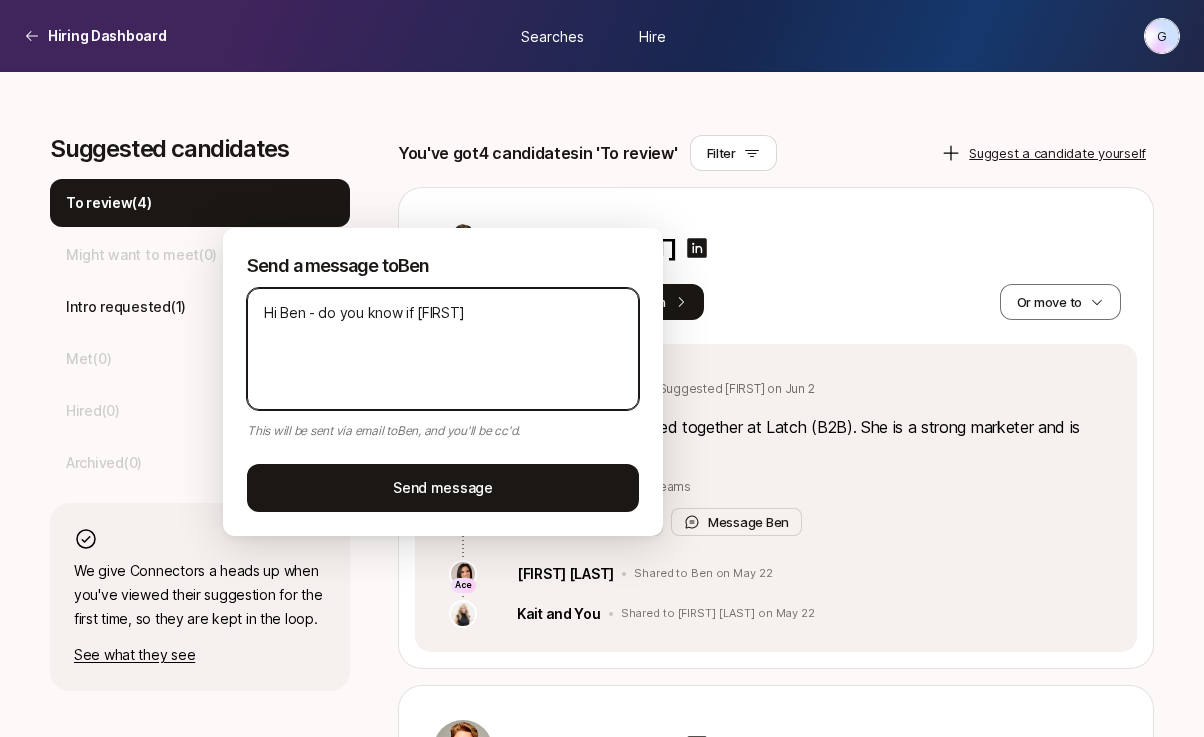 type on "Hi Ben - do you know if [FIRST]" 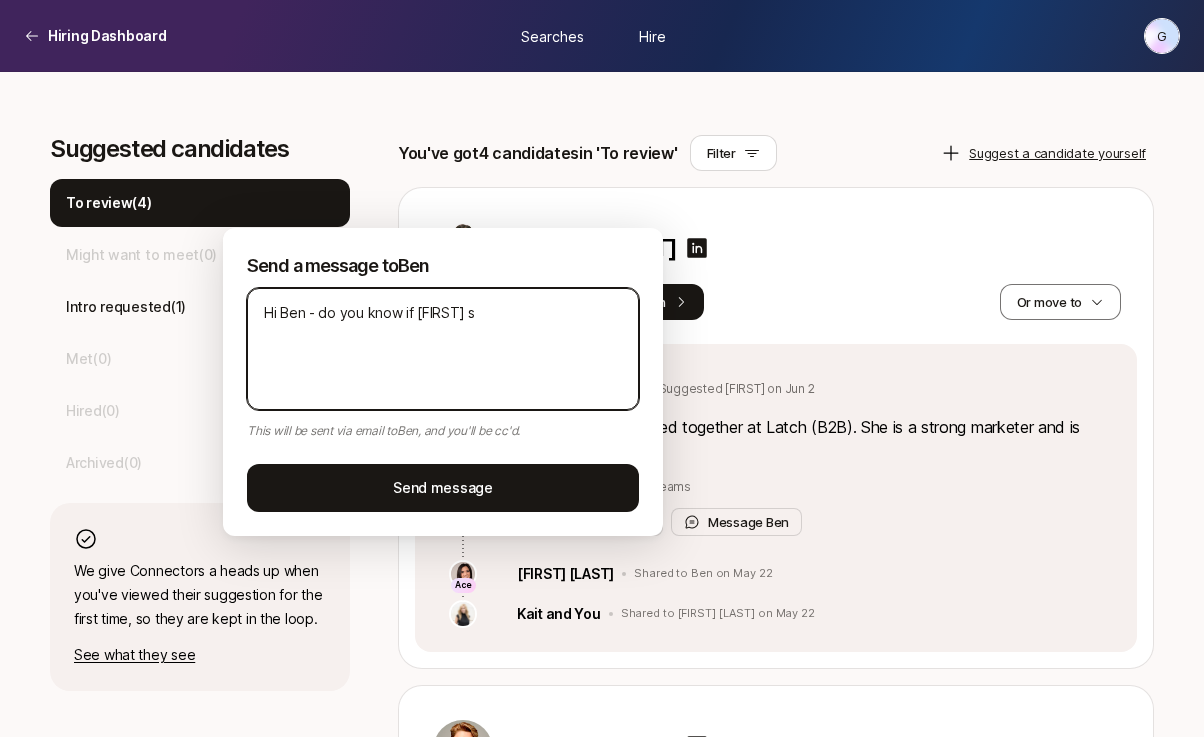 type on "Hi Ben - do you know if [FIRST]" 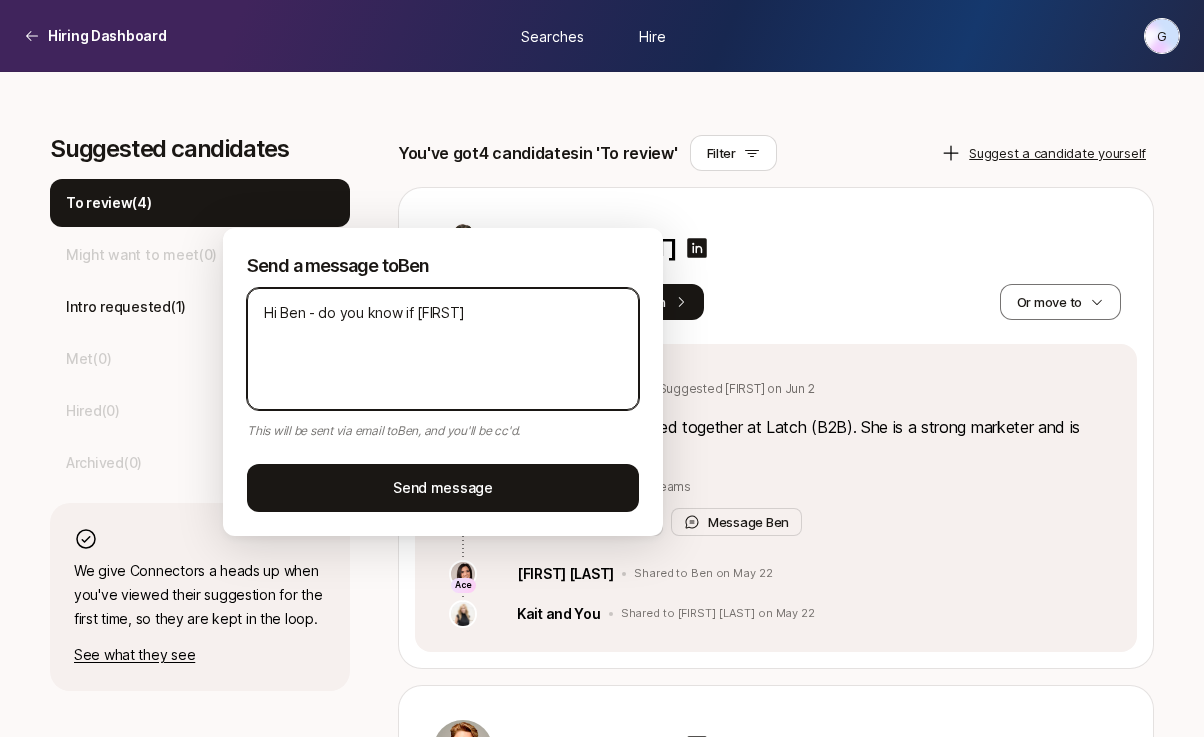 type on "Hi Ben - do you know if [FIRST] i" 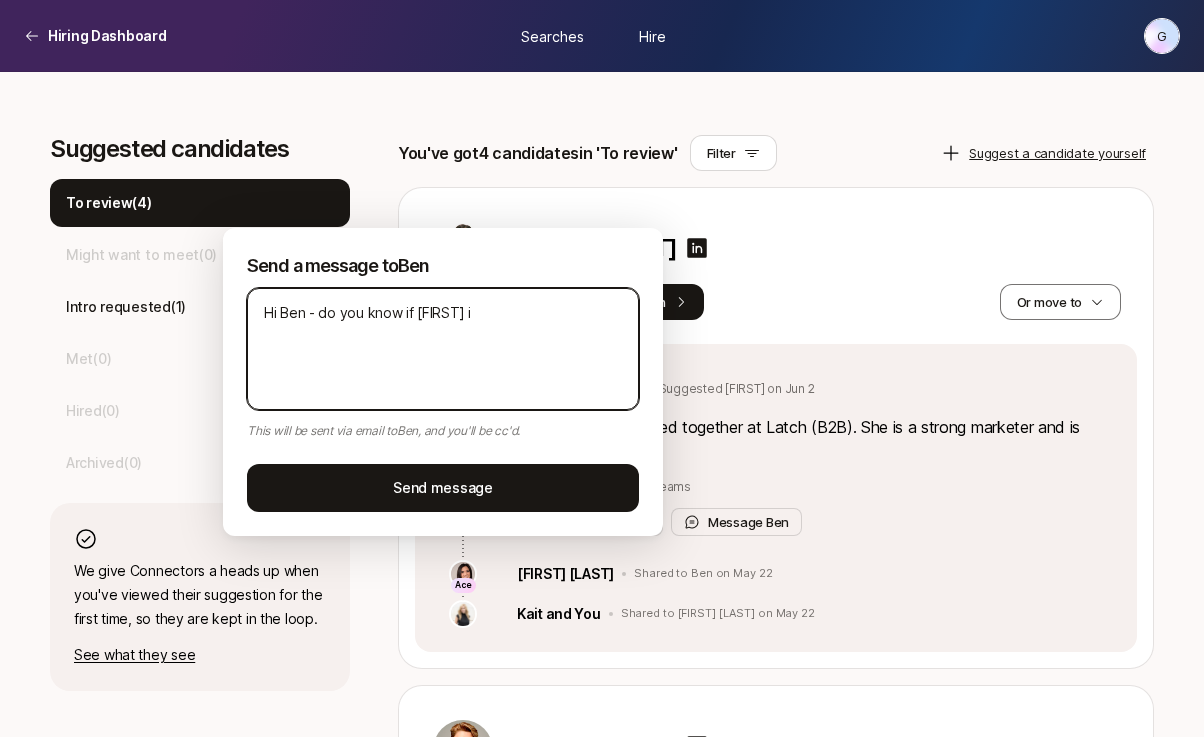 type on "Hi Ben - do you know if [FIRST] is" 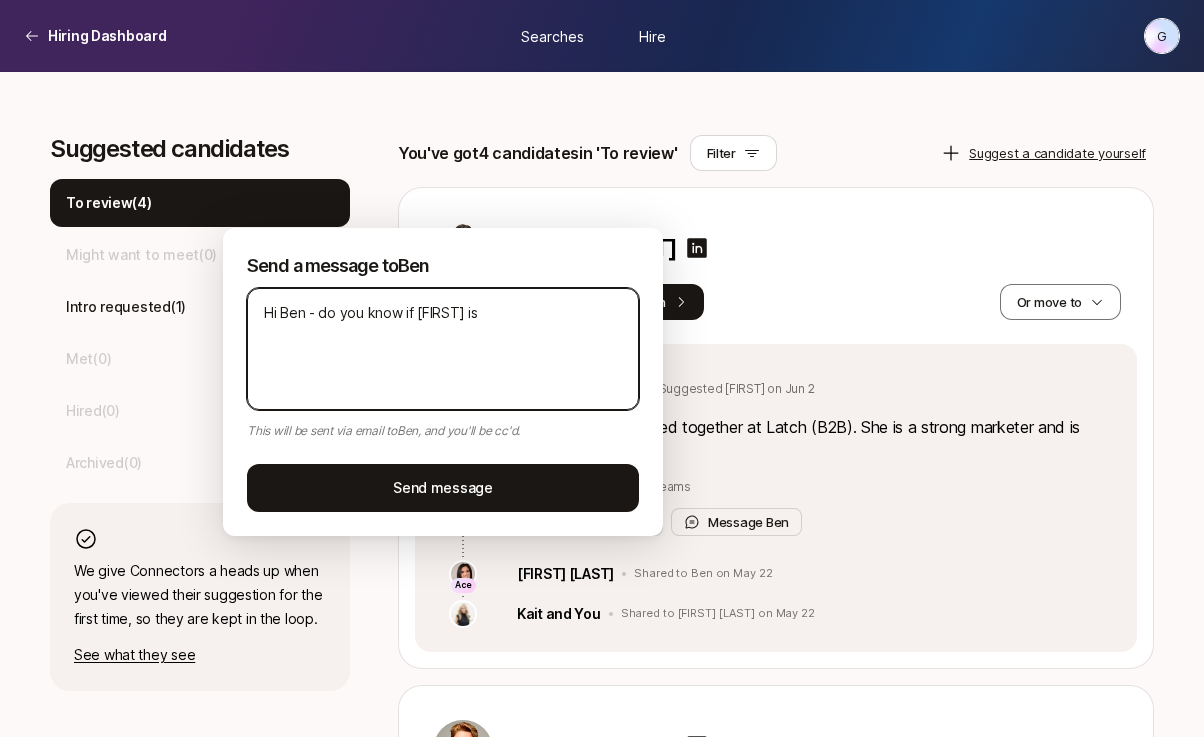 type on "Hi Ben - do you know if [FIRST] is" 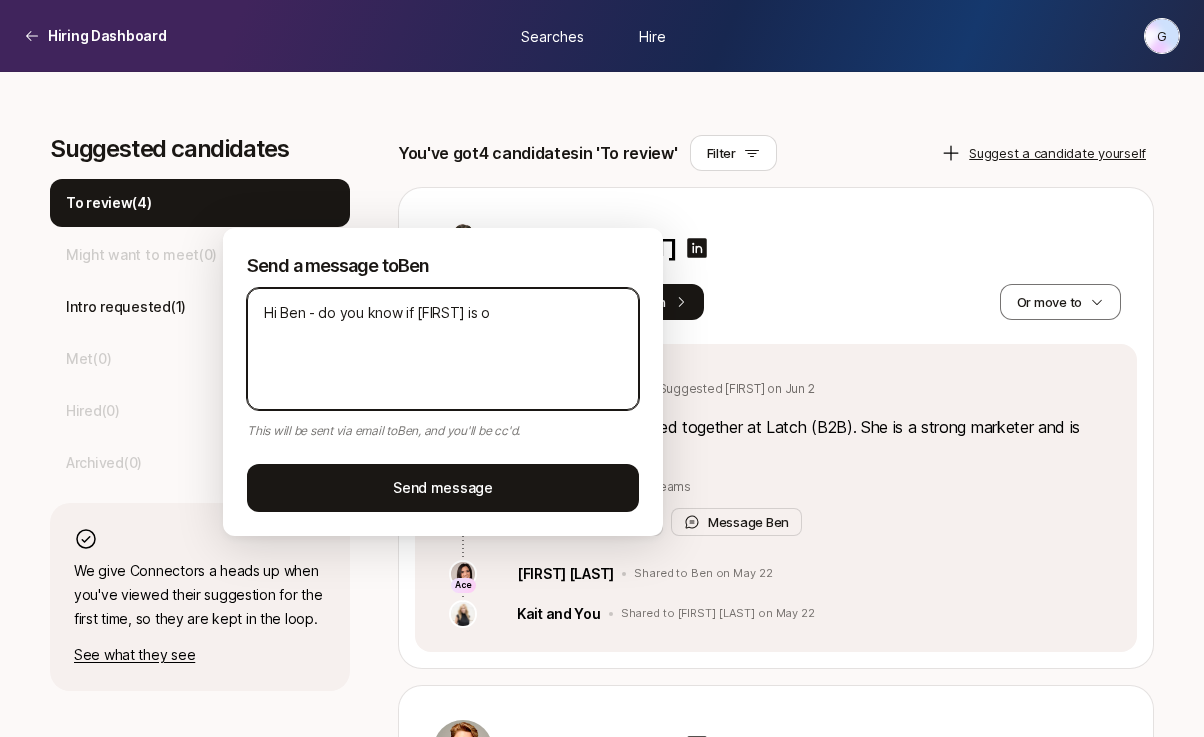 type on "Hi Ben - do you know if [FIRST] is op" 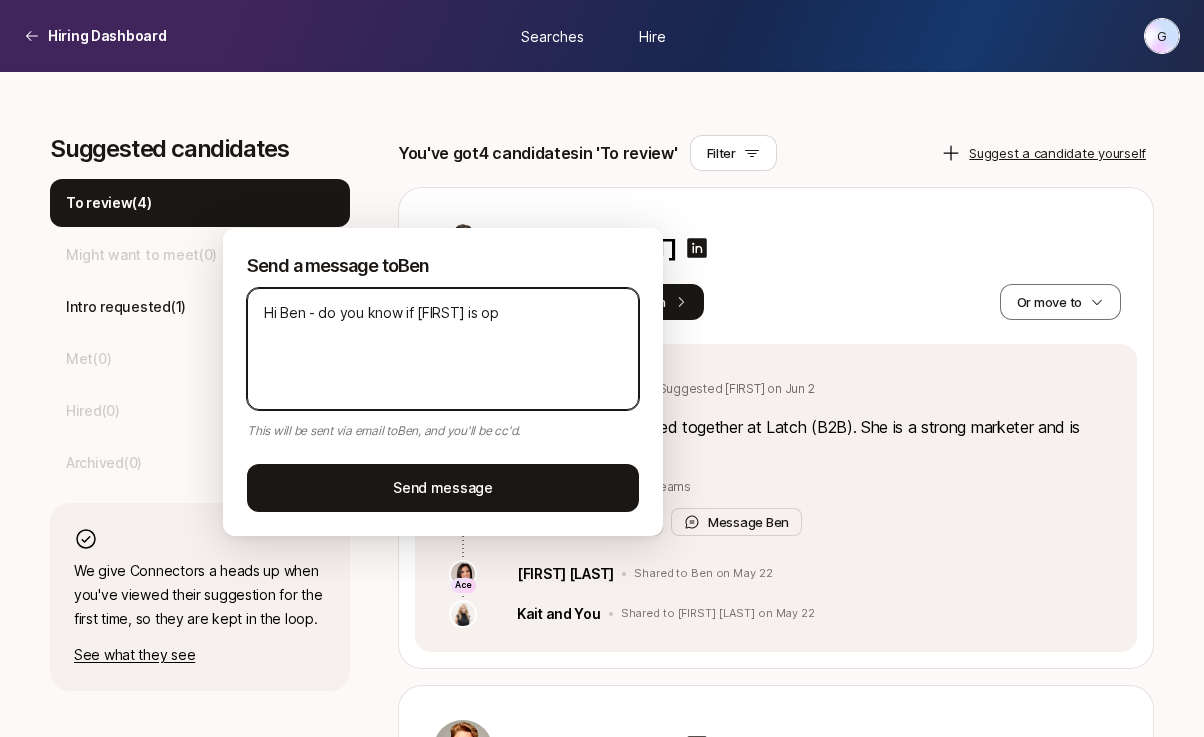 type on "Hi Ben - do you know if Madeline is ope" 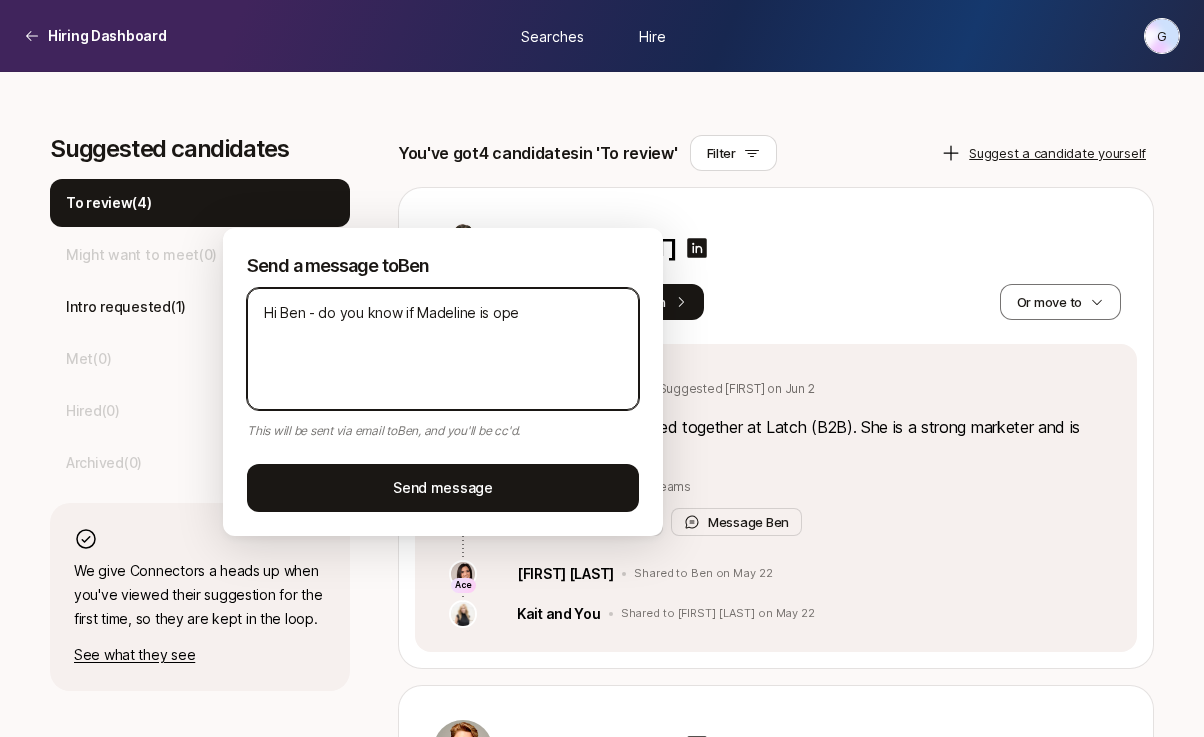 type on "x" 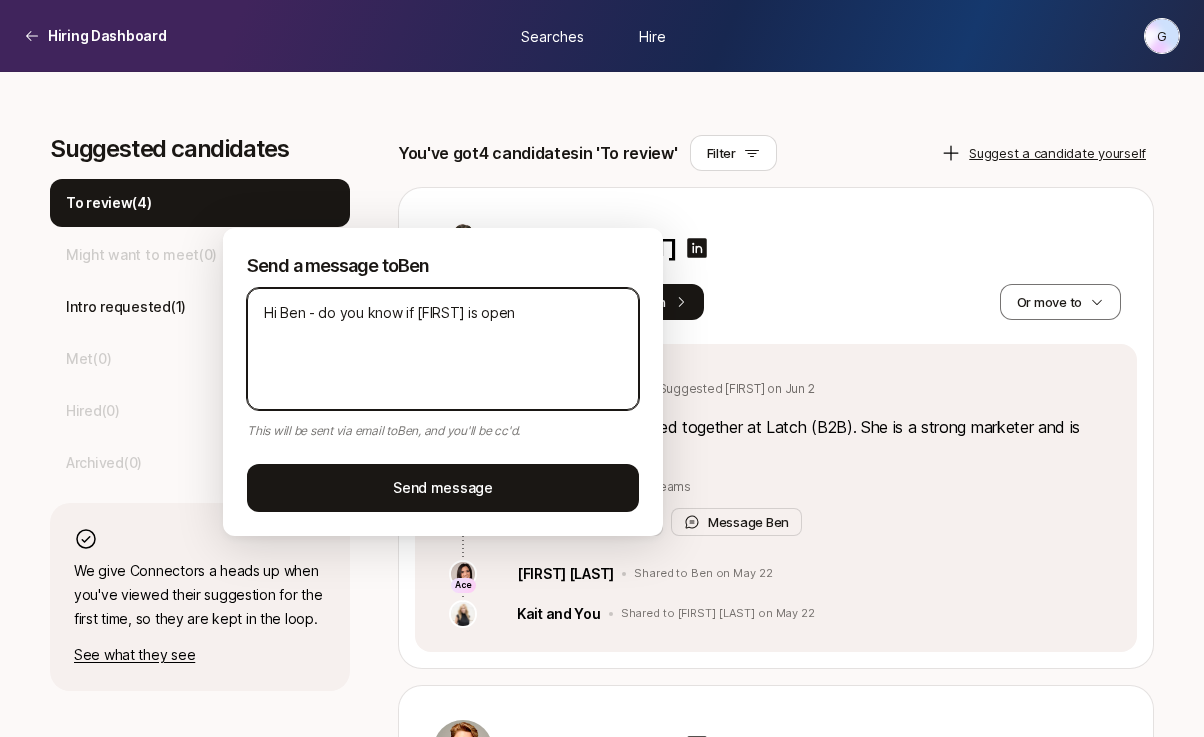type on "Hi Ben - do you know if [FIRST] is open" 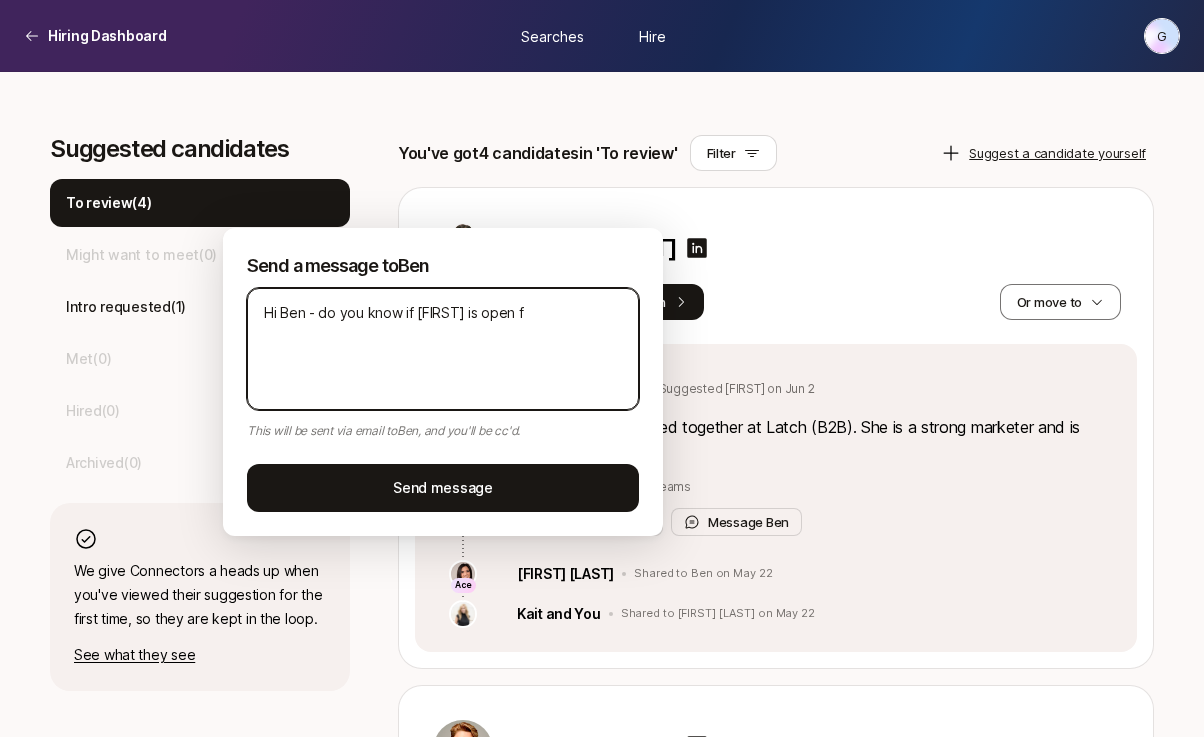 type on "Hi Ben - do you know if [FIRST] is open for" 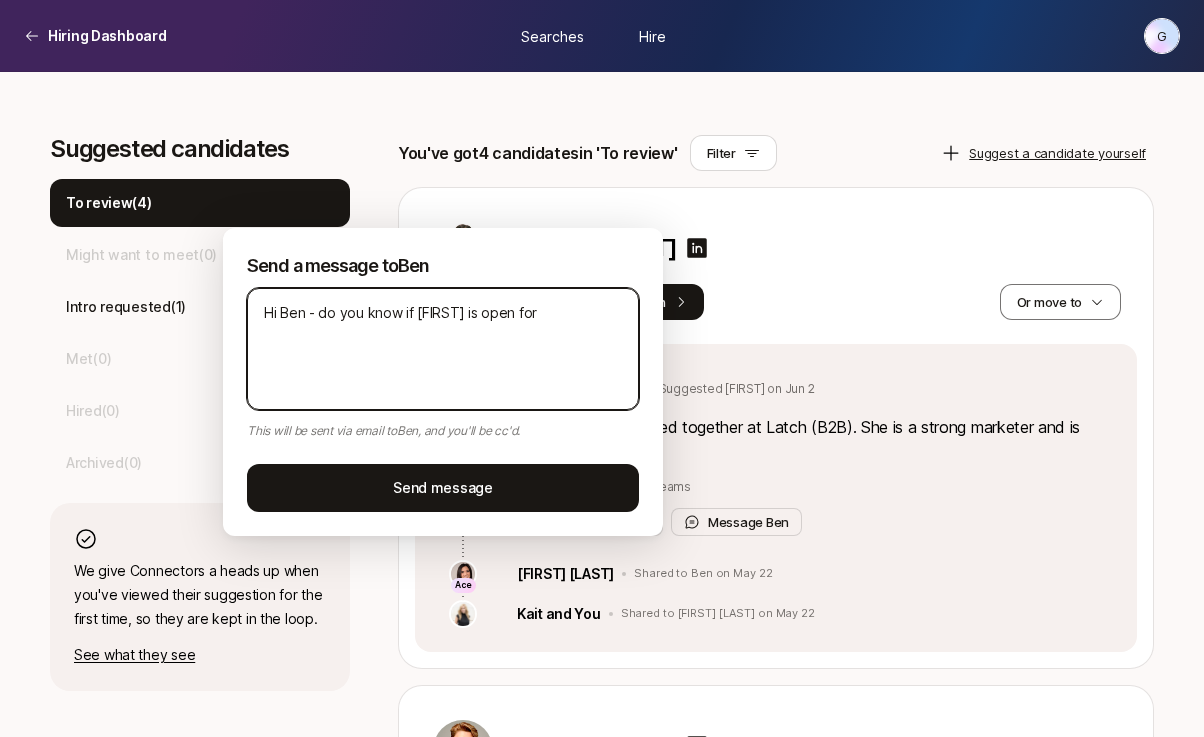 type on "Hi Ben - do you know if [FIRST] is open for" 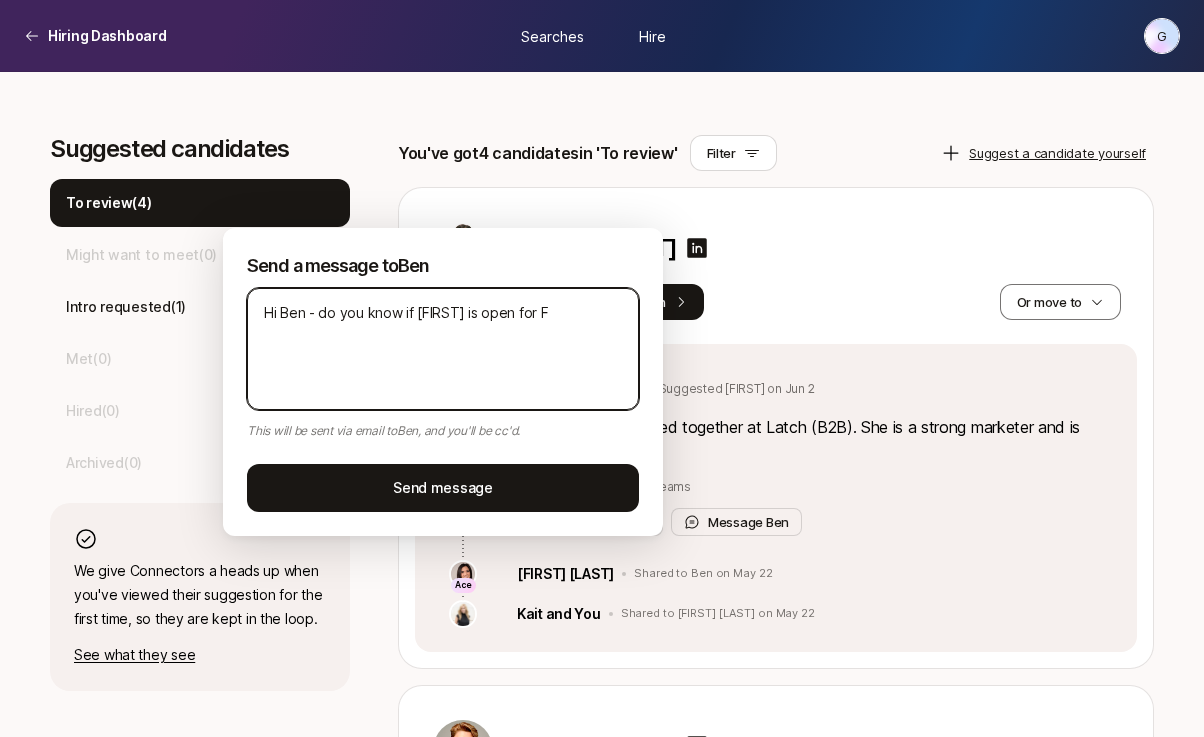 type on "Hi Ben - do you know if Madeline is open for FT" 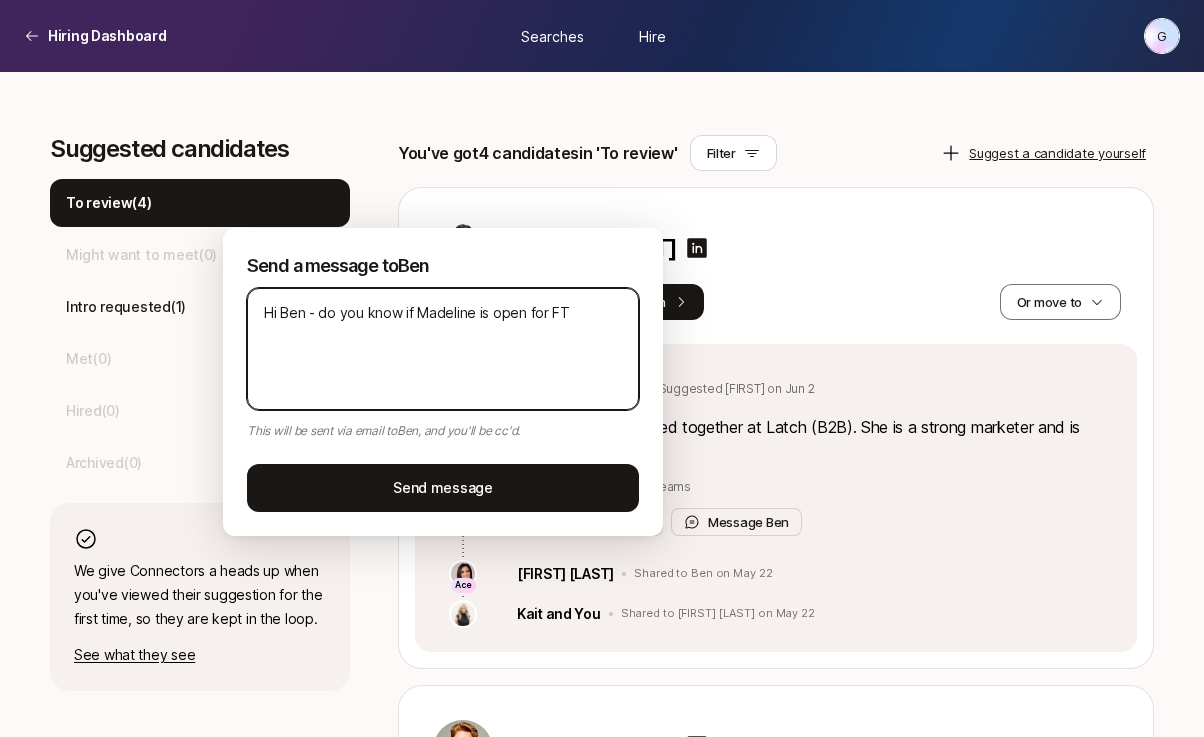 type on "Hi Ben - do you know if Madeline is open for FT" 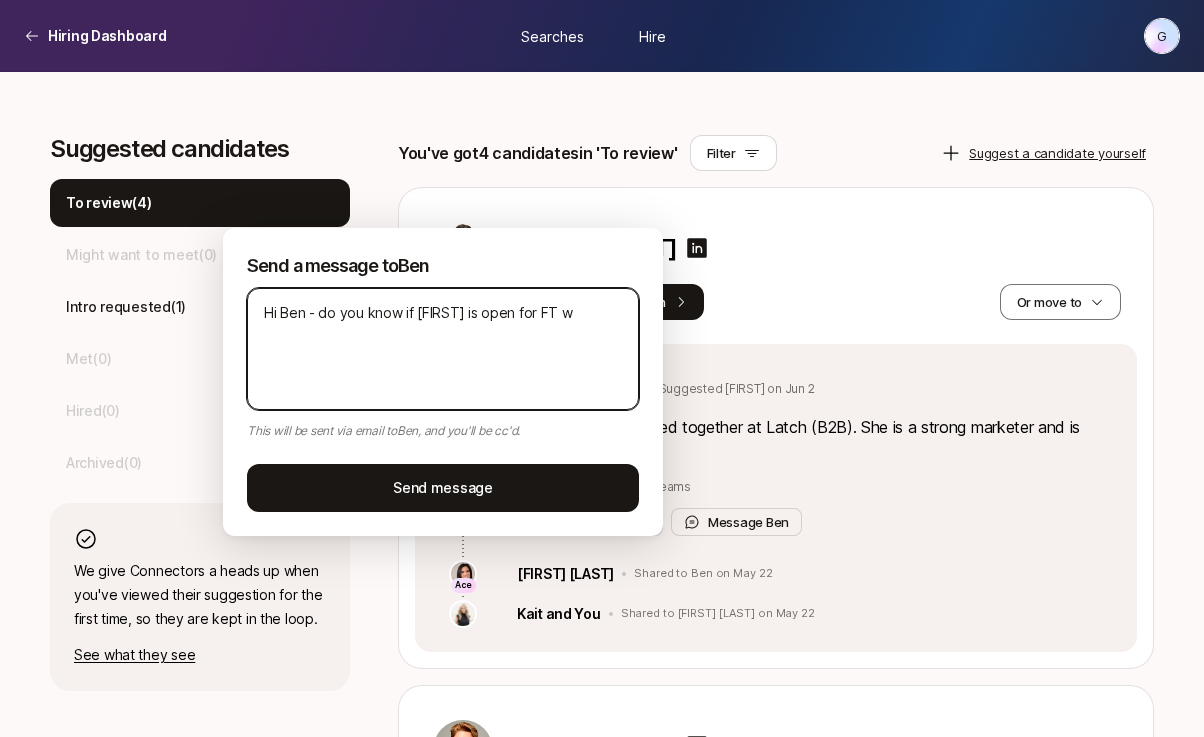 type on "Hi Ben - do you know if Madeline is open for FT" 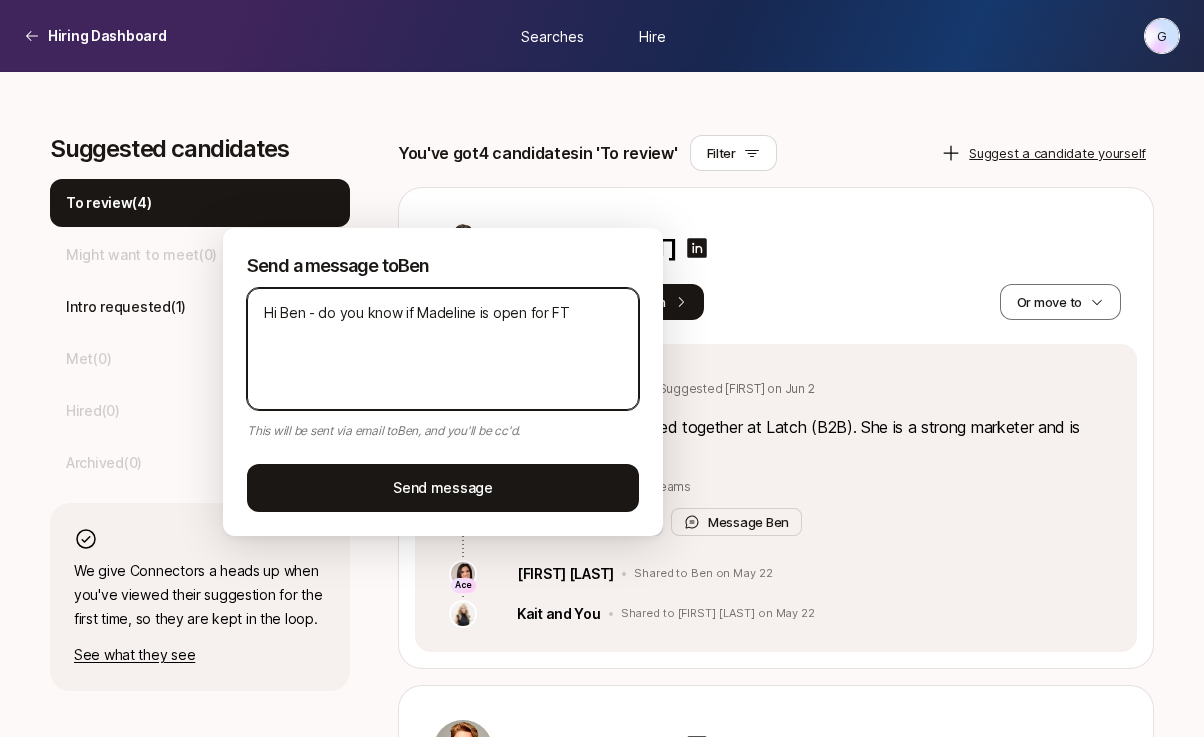 type on "Hi Ben - do you know if Madeline is open for FT" 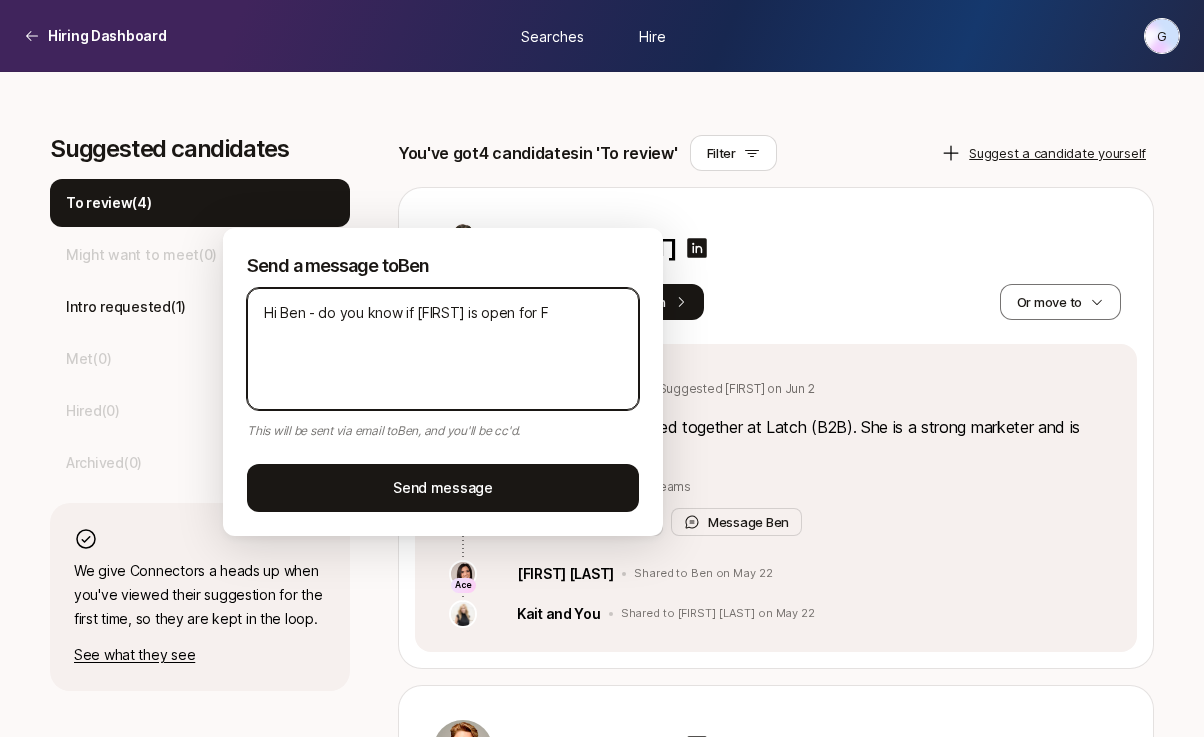 type on "Hi Ben - do you know if [FIRST] is open for" 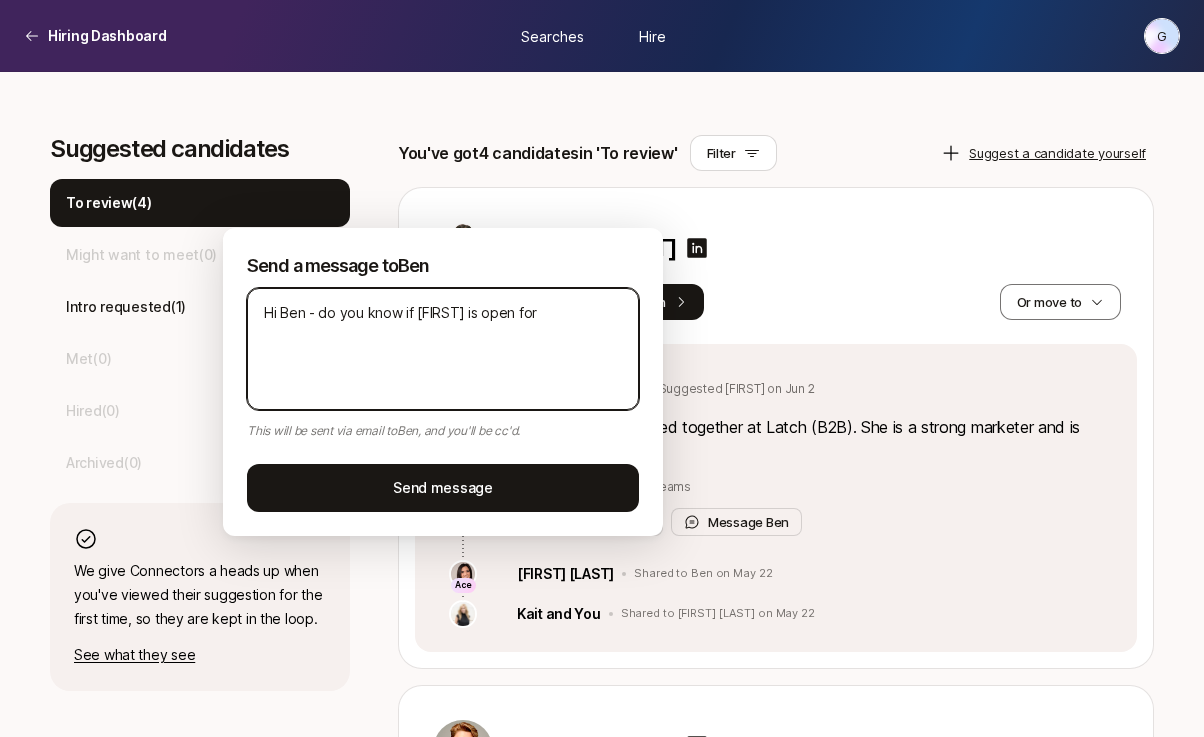 type on "Hi Ben - do you know if [FIRST] is open for" 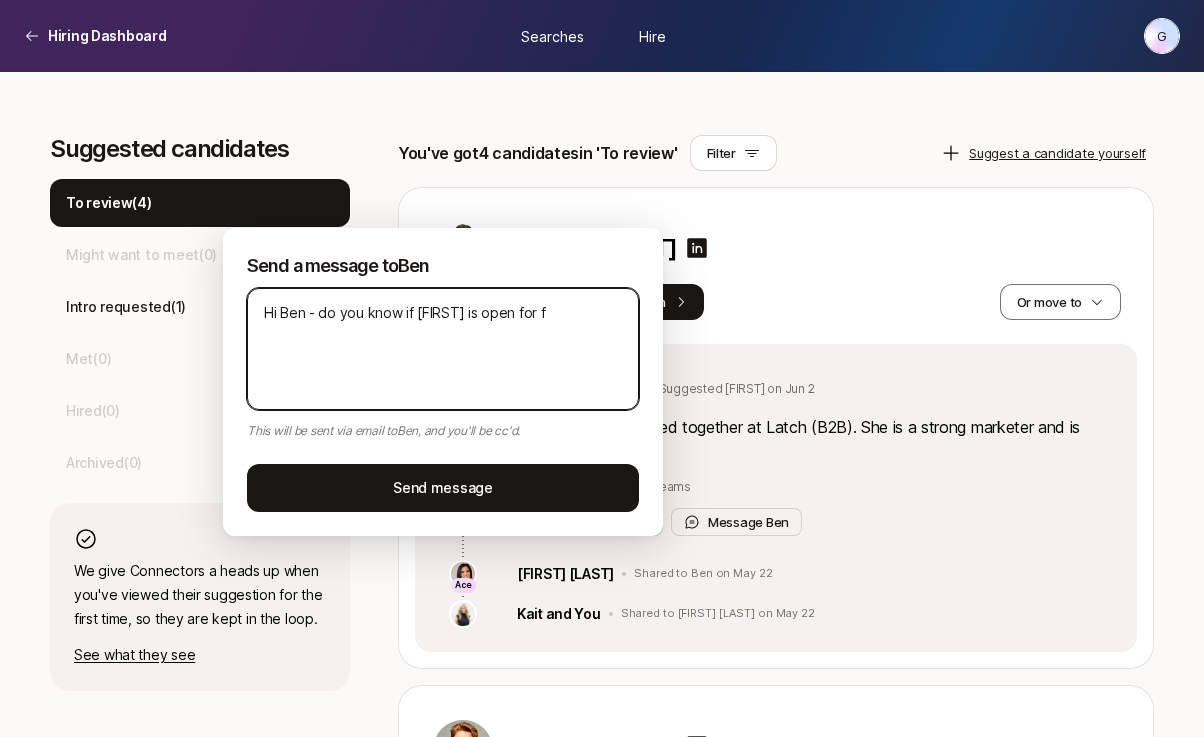 type on "Hi Ben - do you know if [FIRST] is open for fu" 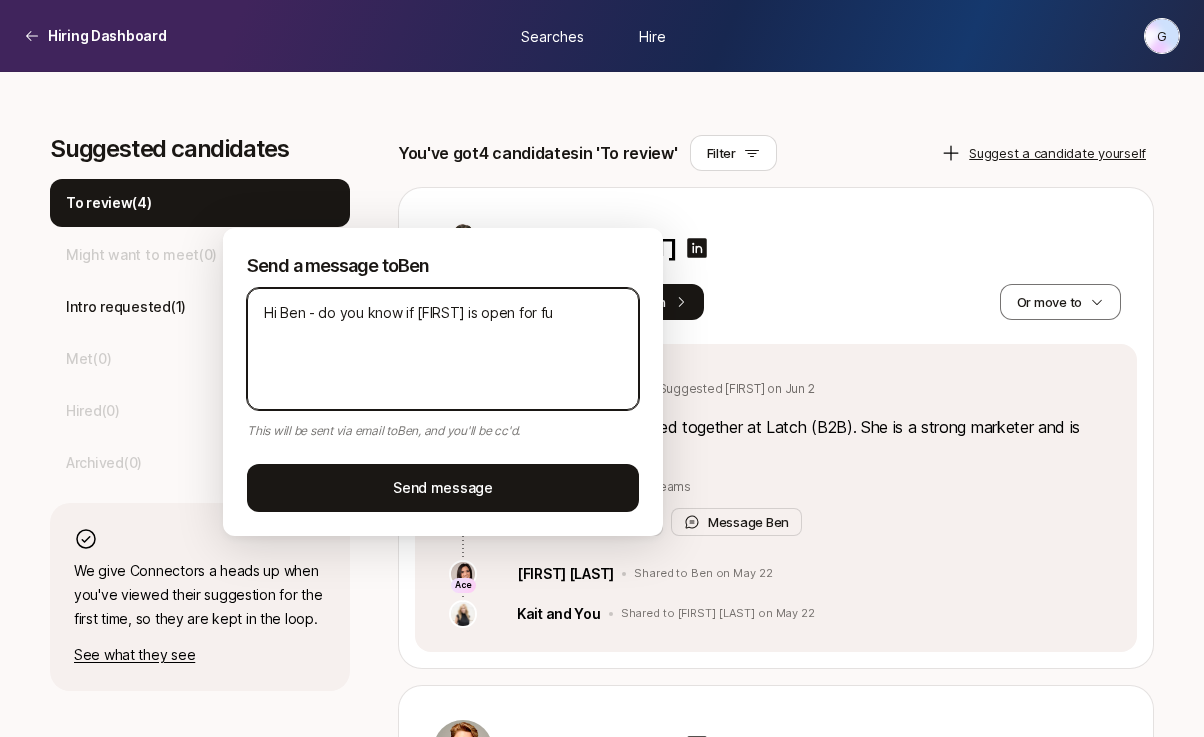 type on "Hi Ben - do you know if [FIRST] is open for ful" 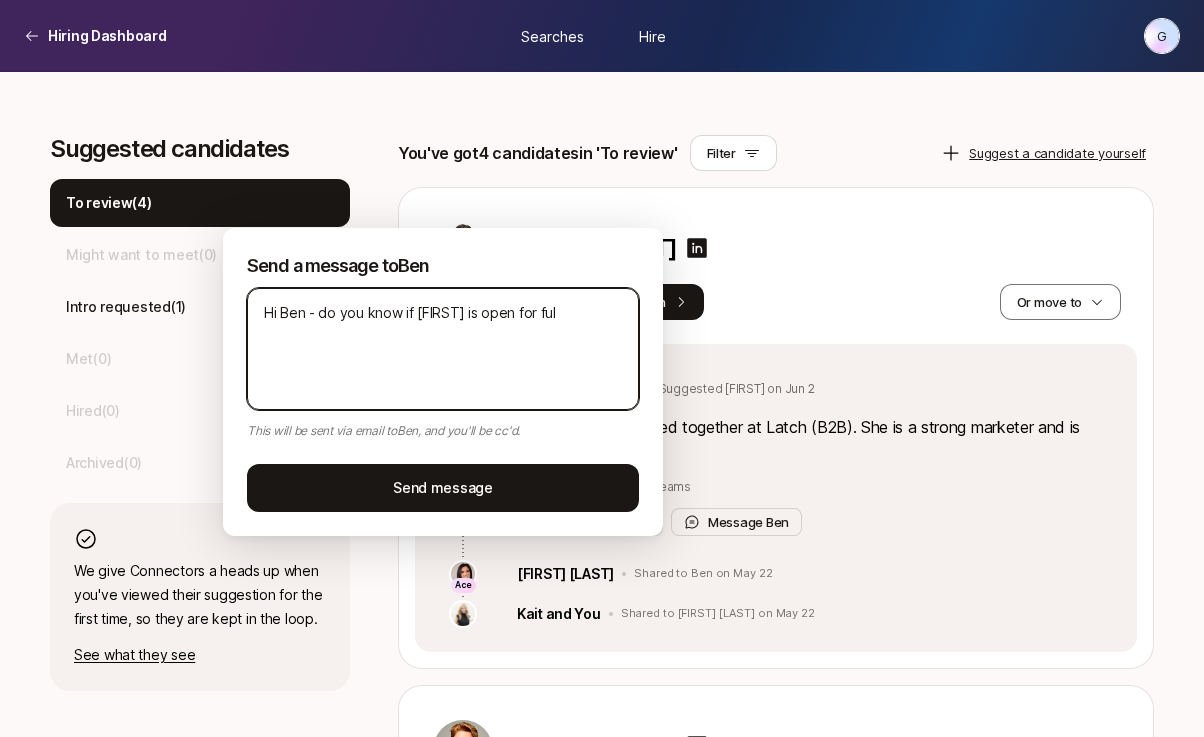 type on "Hi Ben - do you know if [FIRST] is open for full" 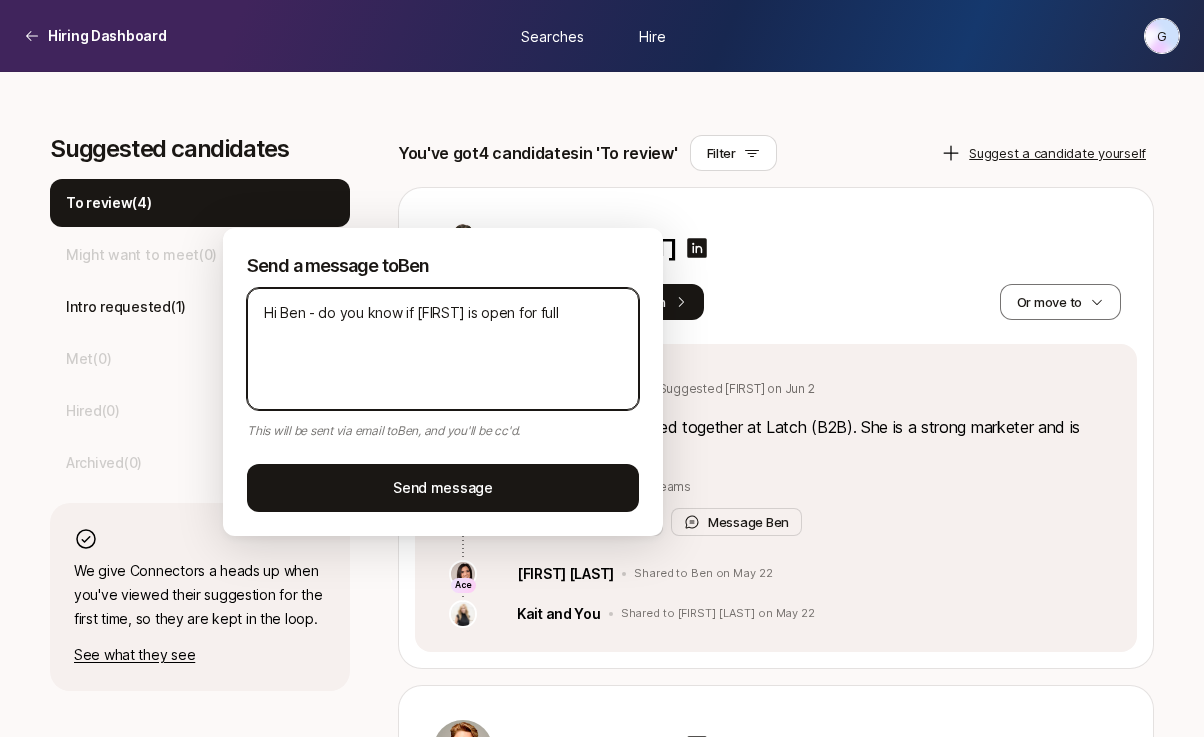 type on "Hi Ben - do you know if [FIRST] is open for full" 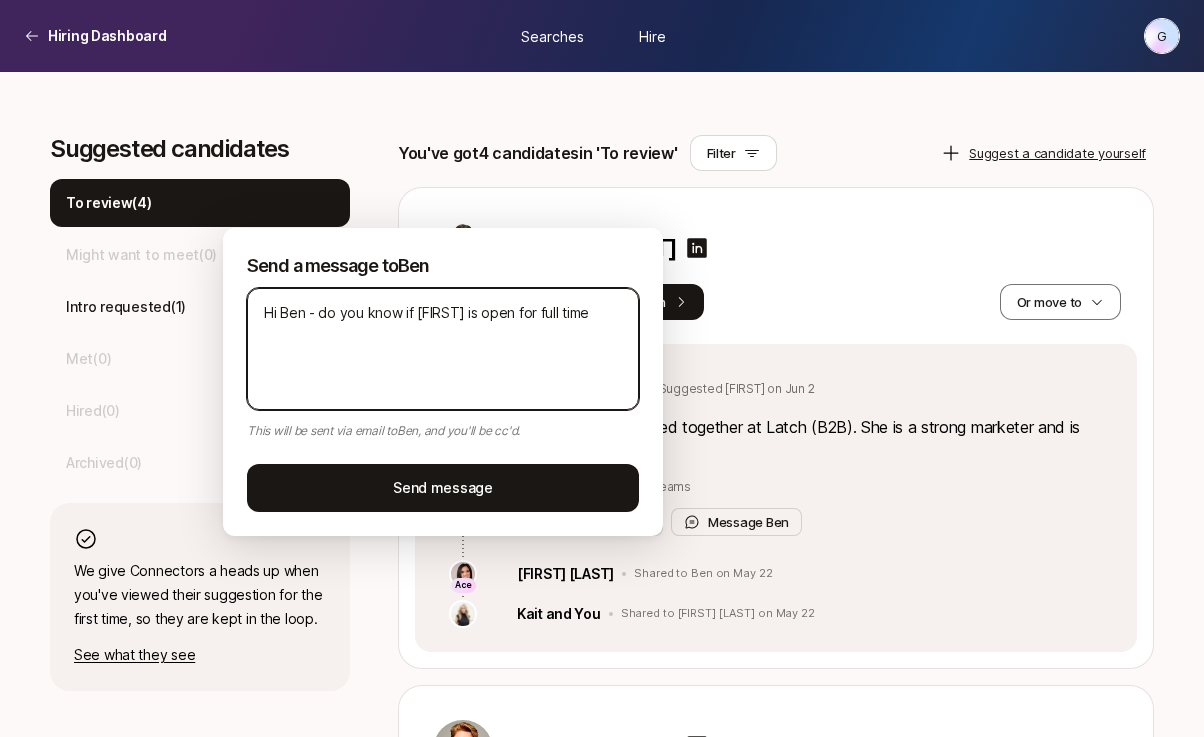type on "Hi Ben - do you know if [FIRST] is open for full ti" 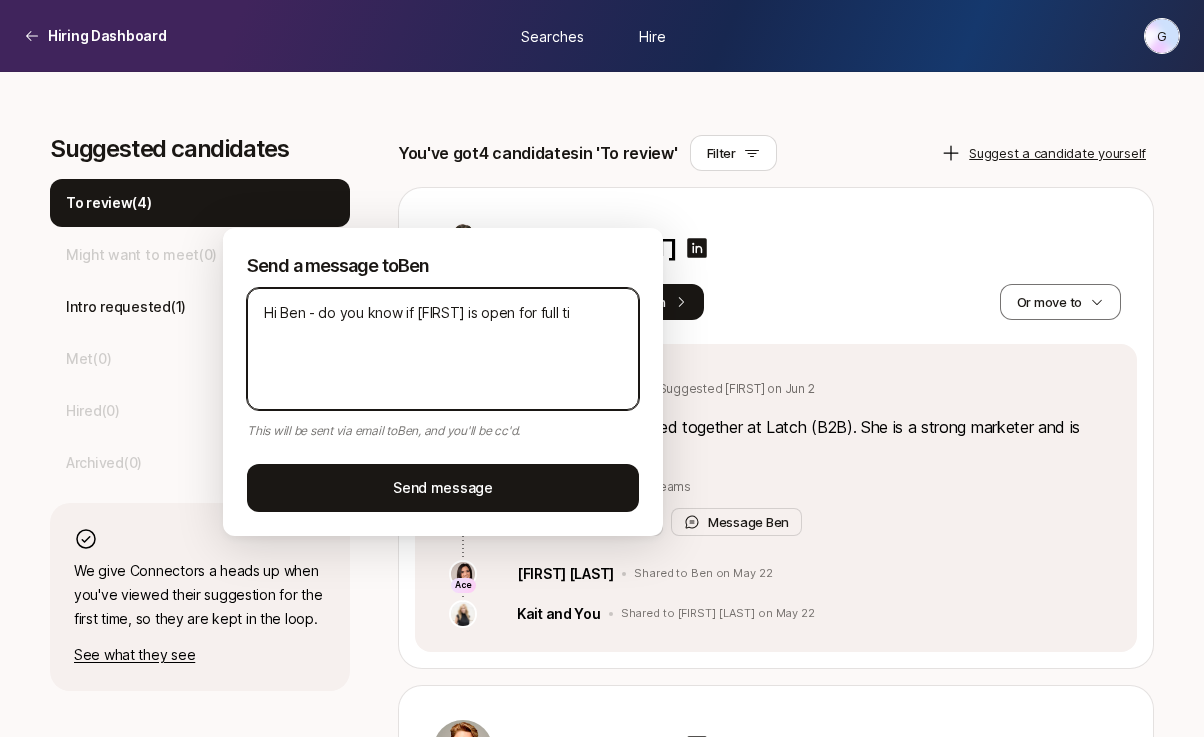 type on "Hi Ben - do you know if [FIRST] is open for full time" 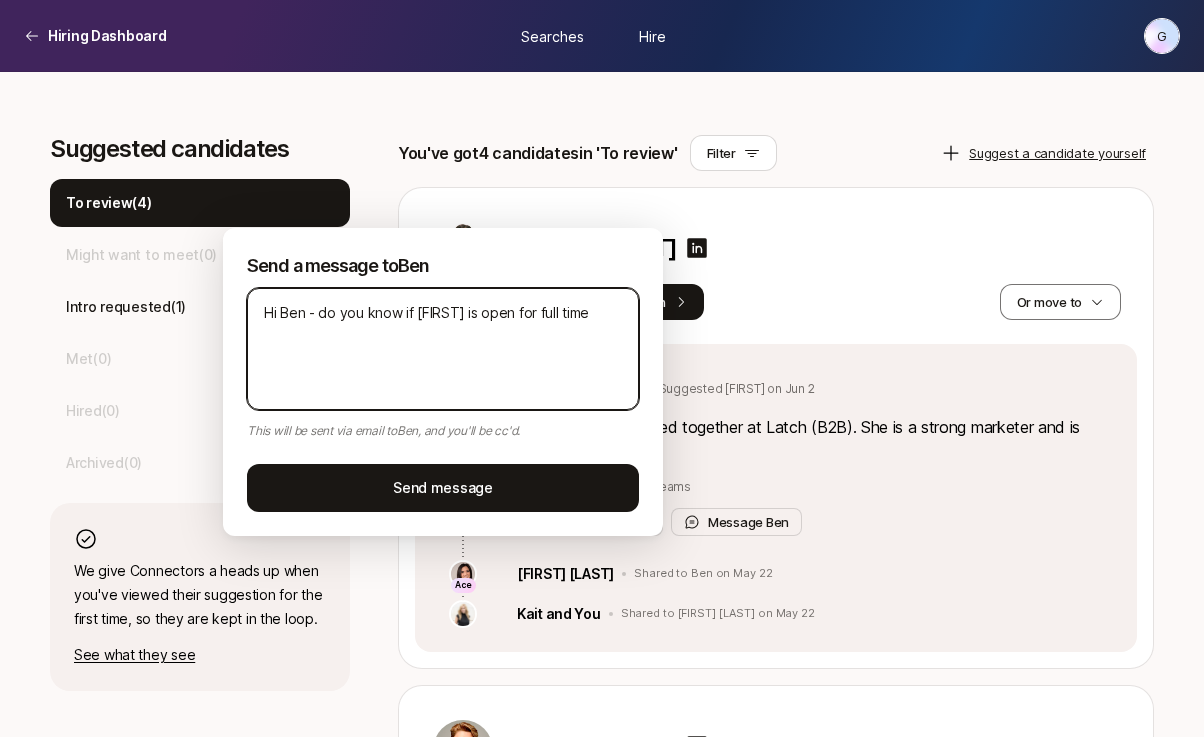 type on "Hi Ben - do you know if [FIRST] is open for full time" 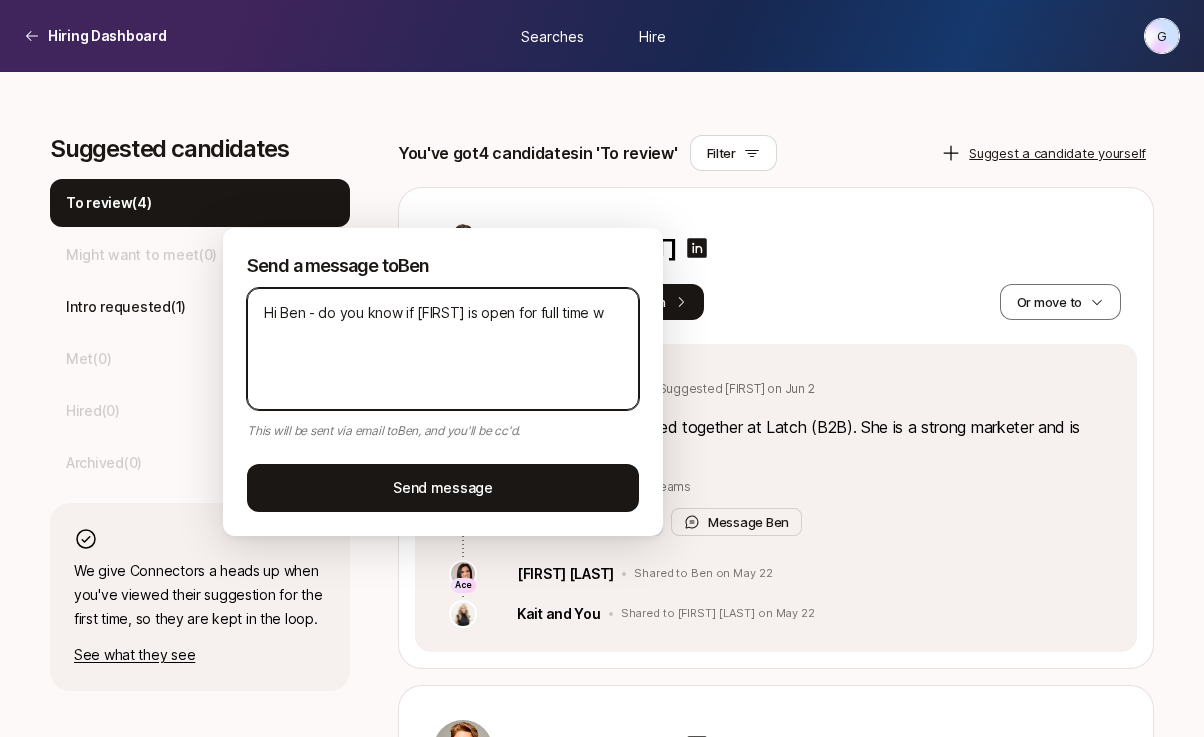 type on "Hi Ben - do you know if [FIRST] is open for full time wo" 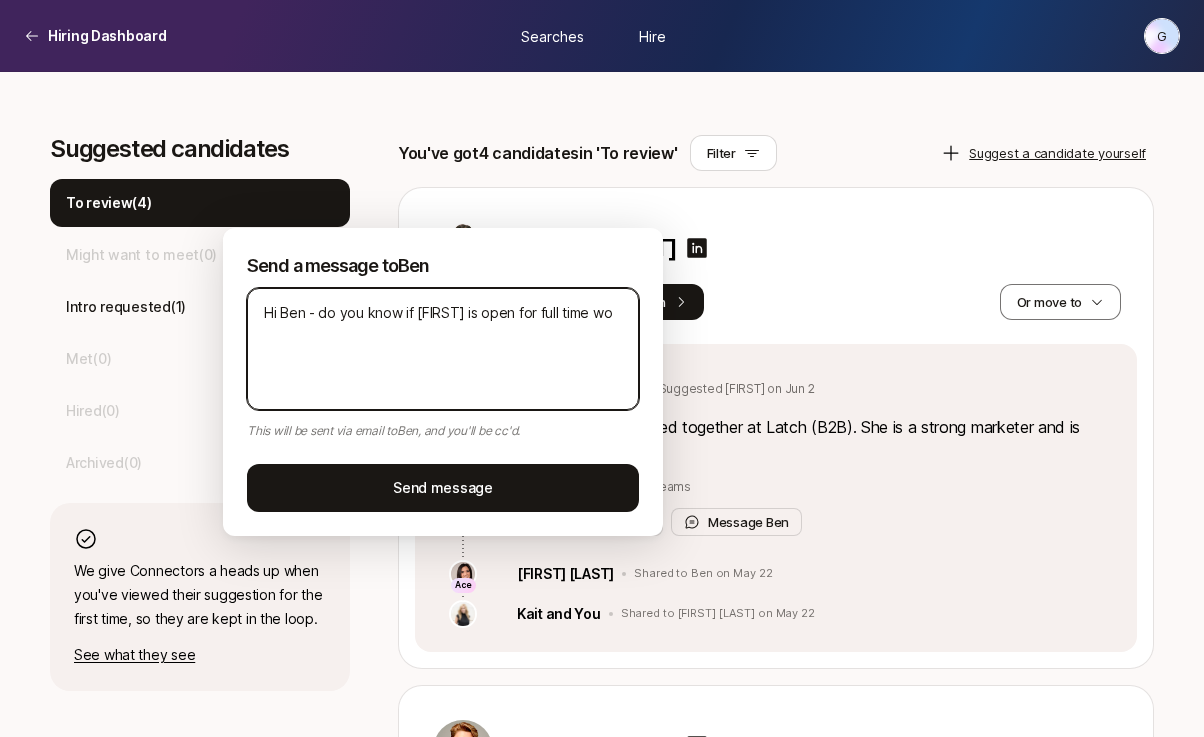 type on "Hi Ben - do you know if [FIRST] is open for full time wor" 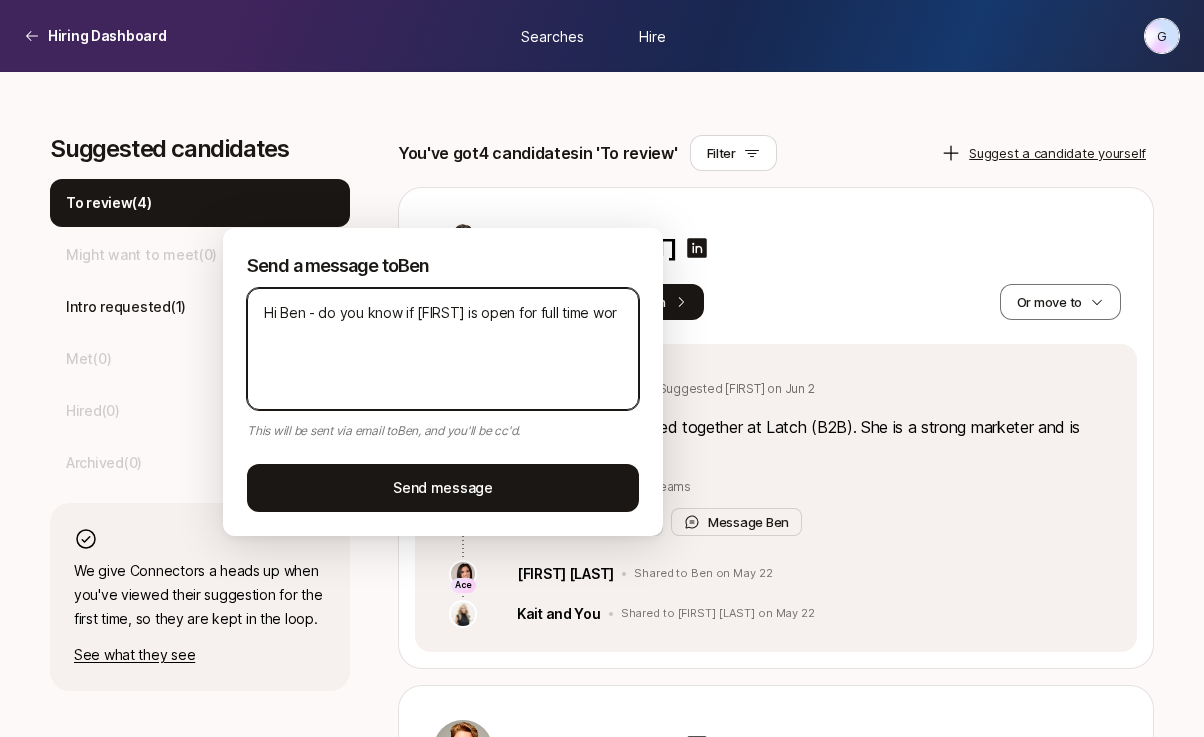 type on "Hi Ben - do you know if [FIRST] is open for full time work" 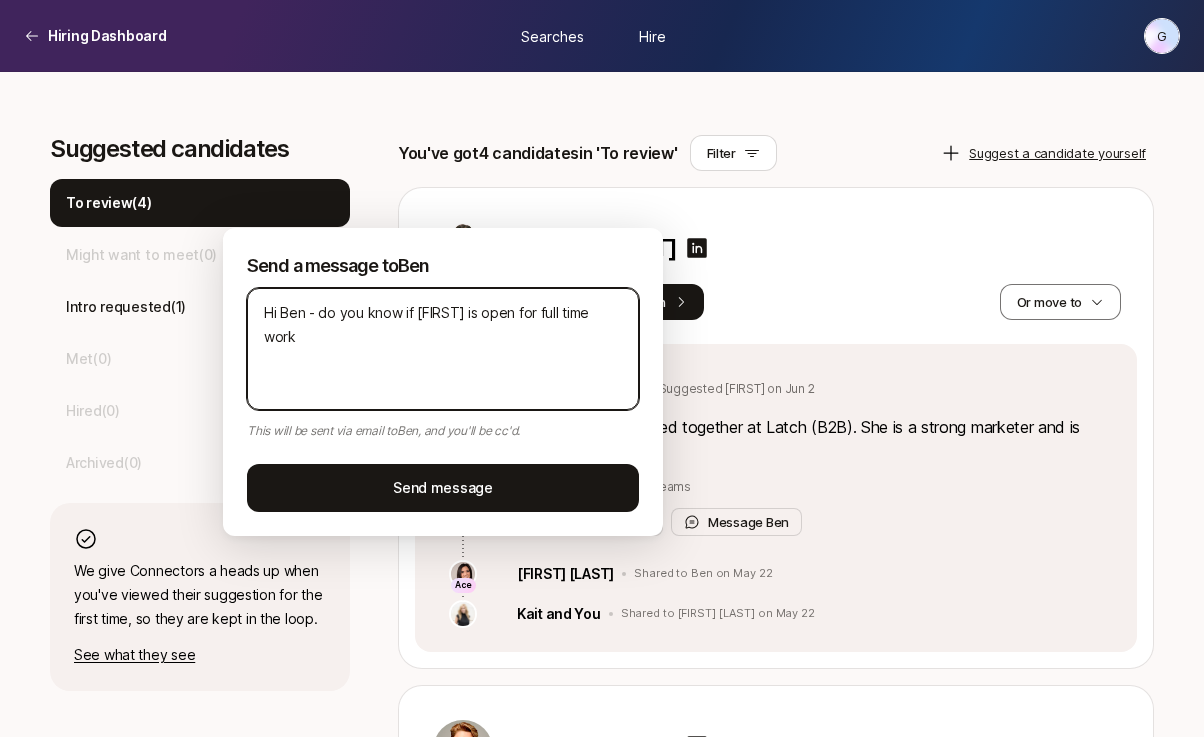 type on "Hi Ben - do you know if [FIRST] is open for full time work" 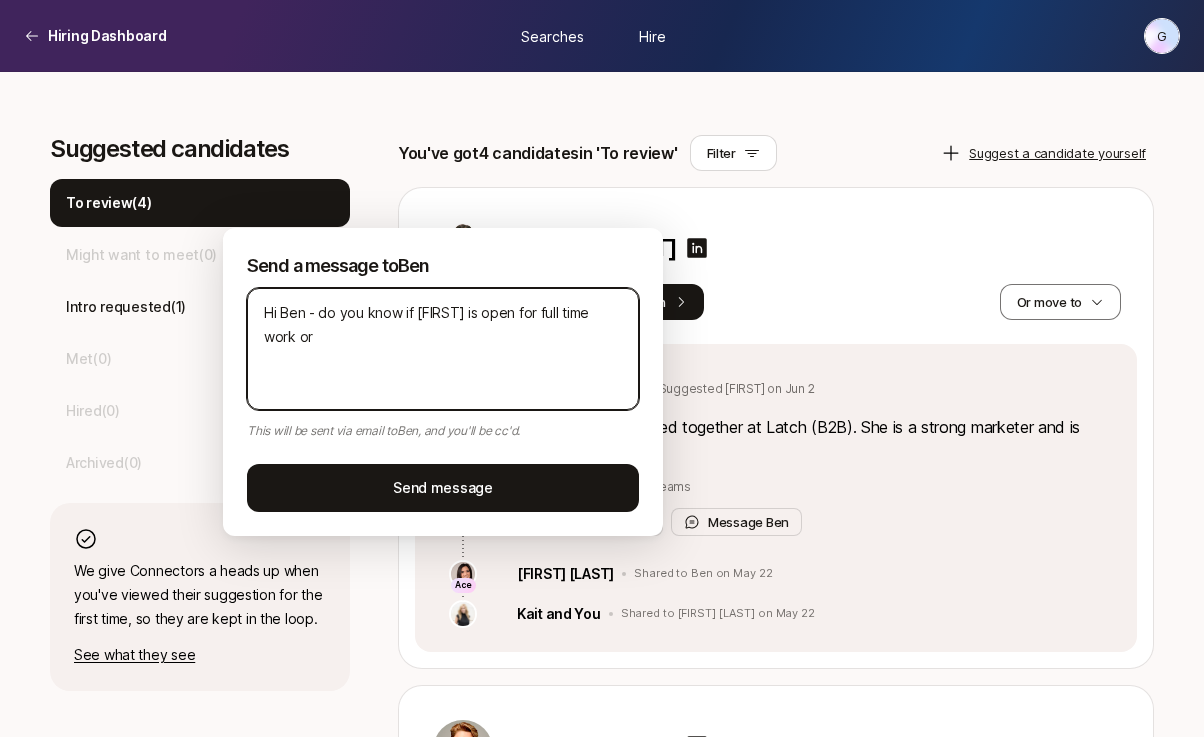 type on "Hi Ben - do you know if [FIRST] is open for full time work or" 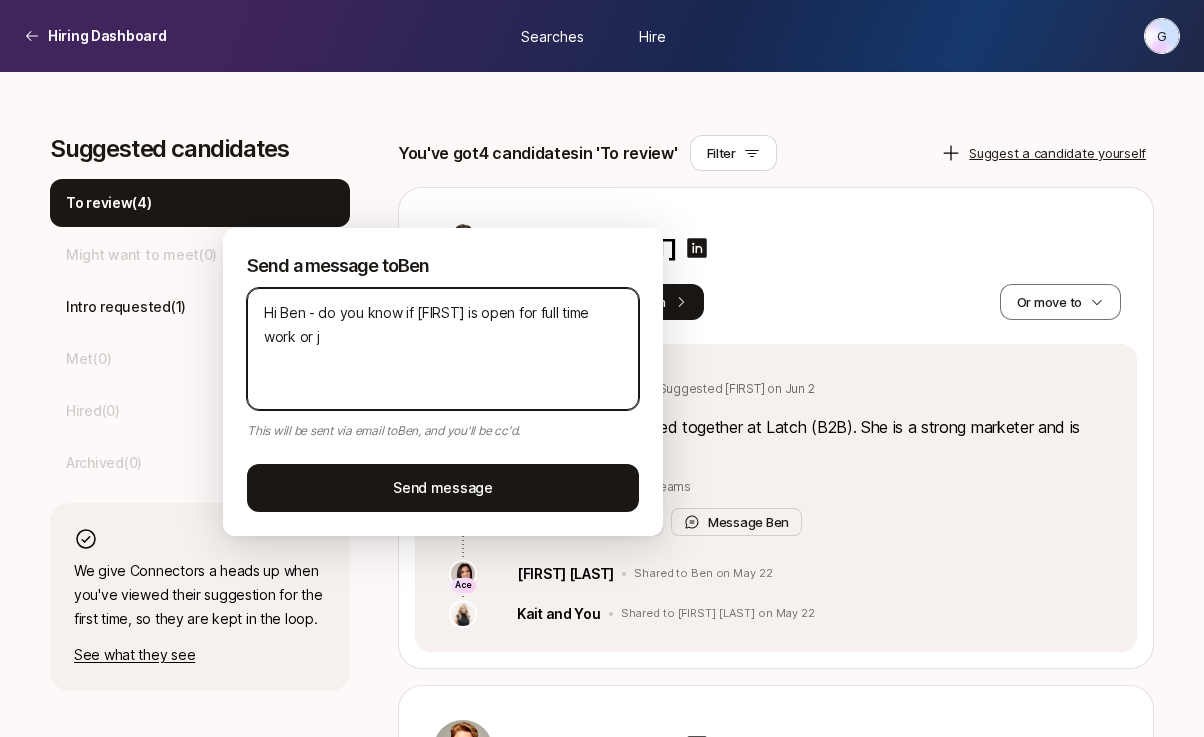type on "Hi Ben - do you know if [FIRST] is open for full time work or ju" 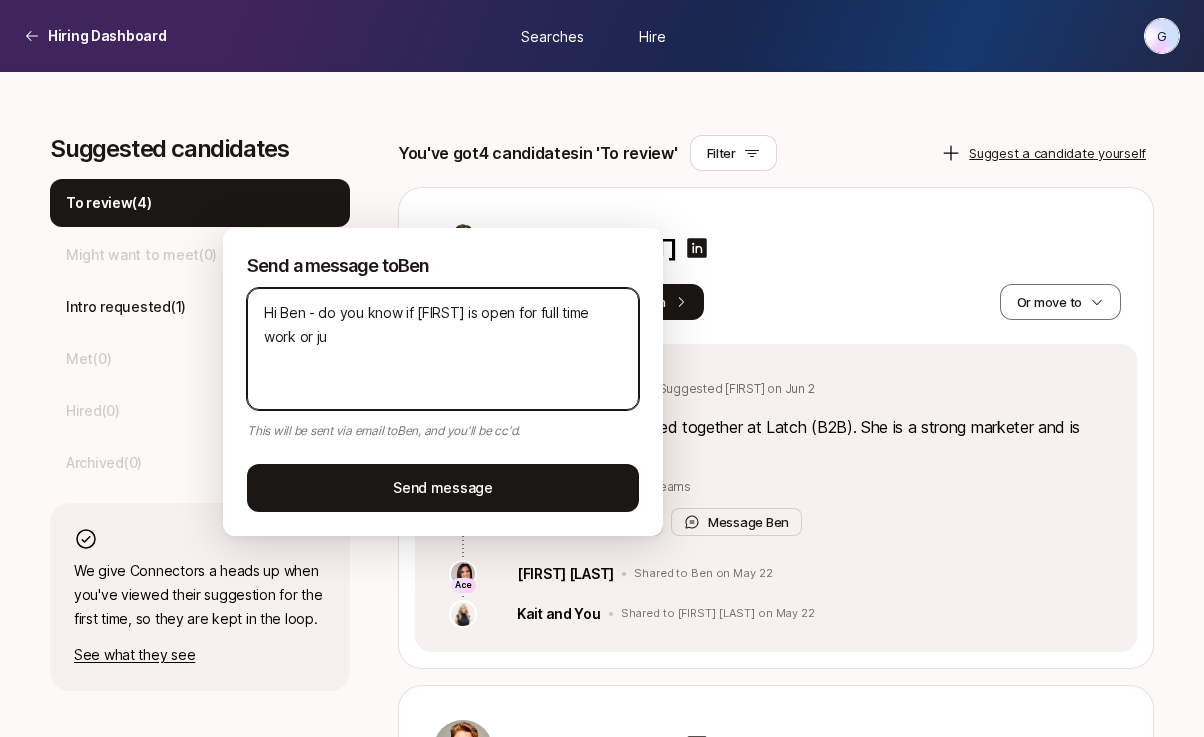 type on "Hi Ben - do you know if [FIRST] is open for full time work or jus" 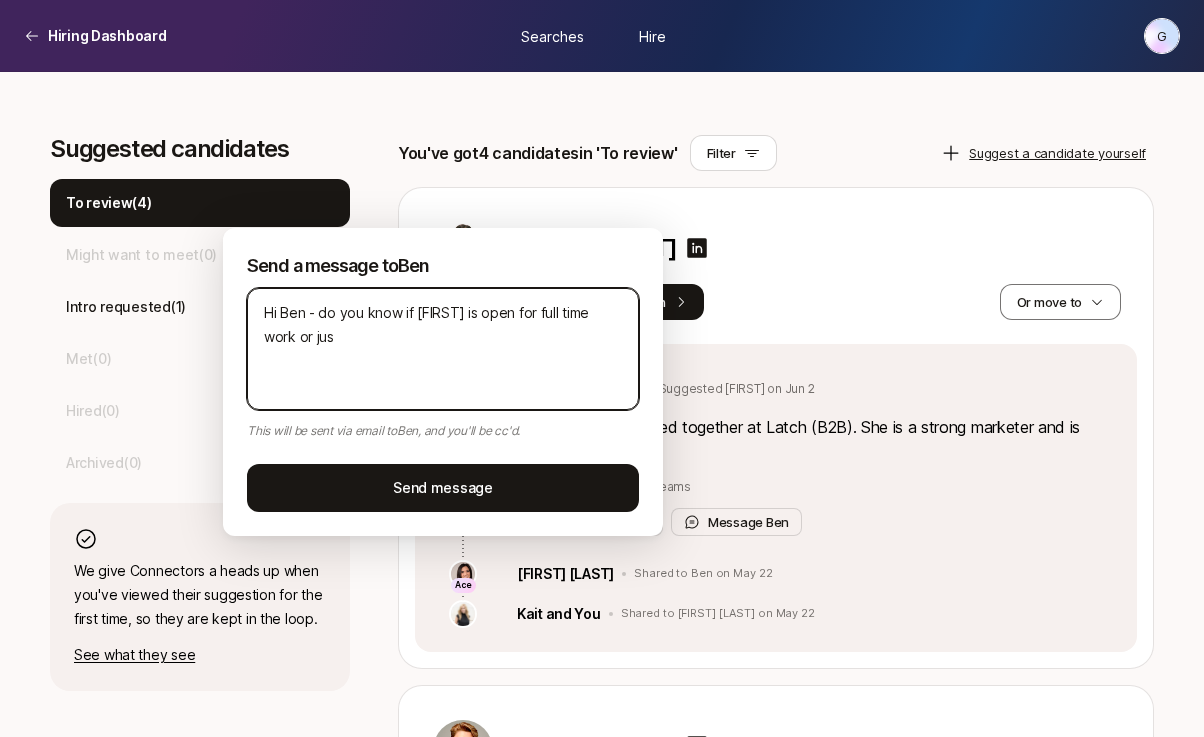 type on "Hi Ben - do you know if [FIRST] is open for full time work or just" 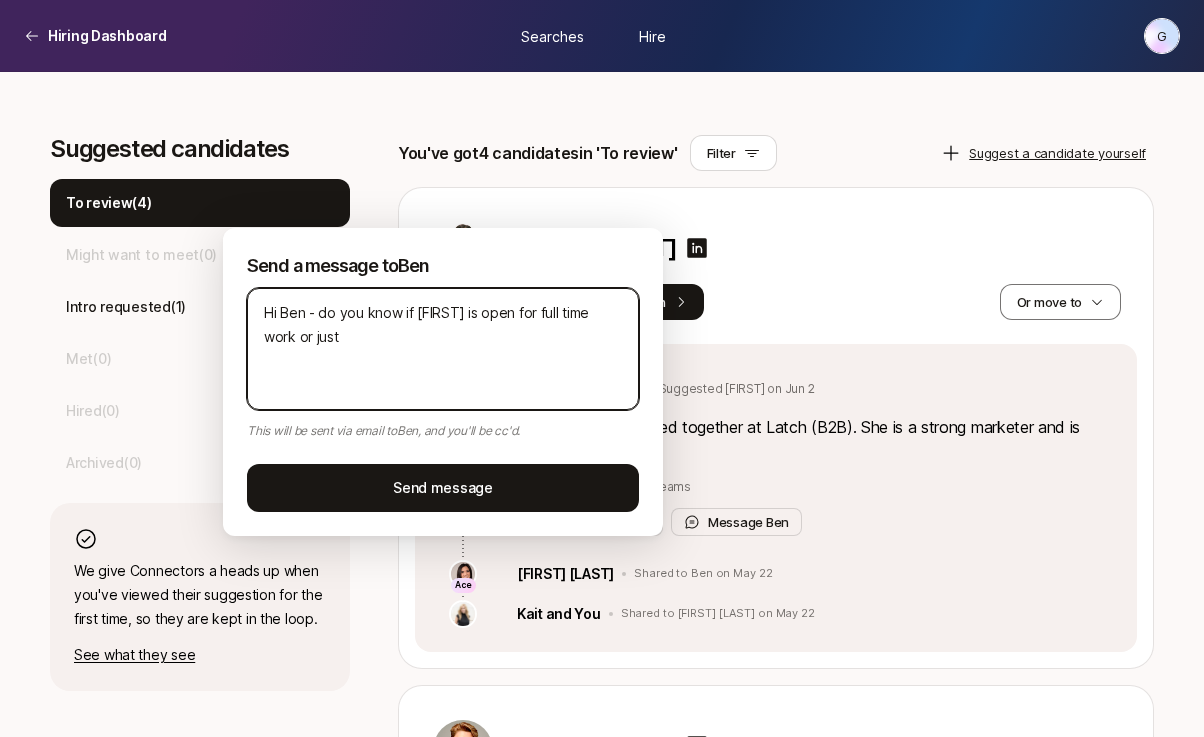 type on "Hi Ben - do you know if [FIRST] is open for full time work or just" 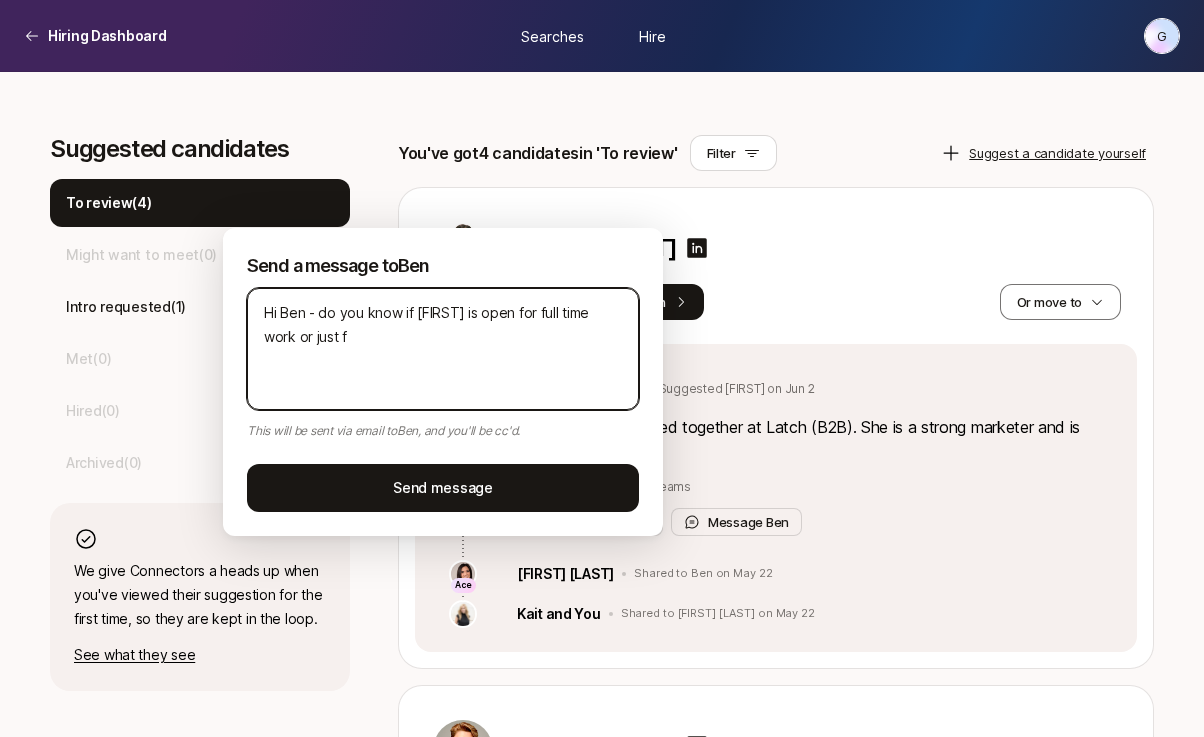 type on "Hi Ben - do you know if [FIRST] is open for full time work or just fo" 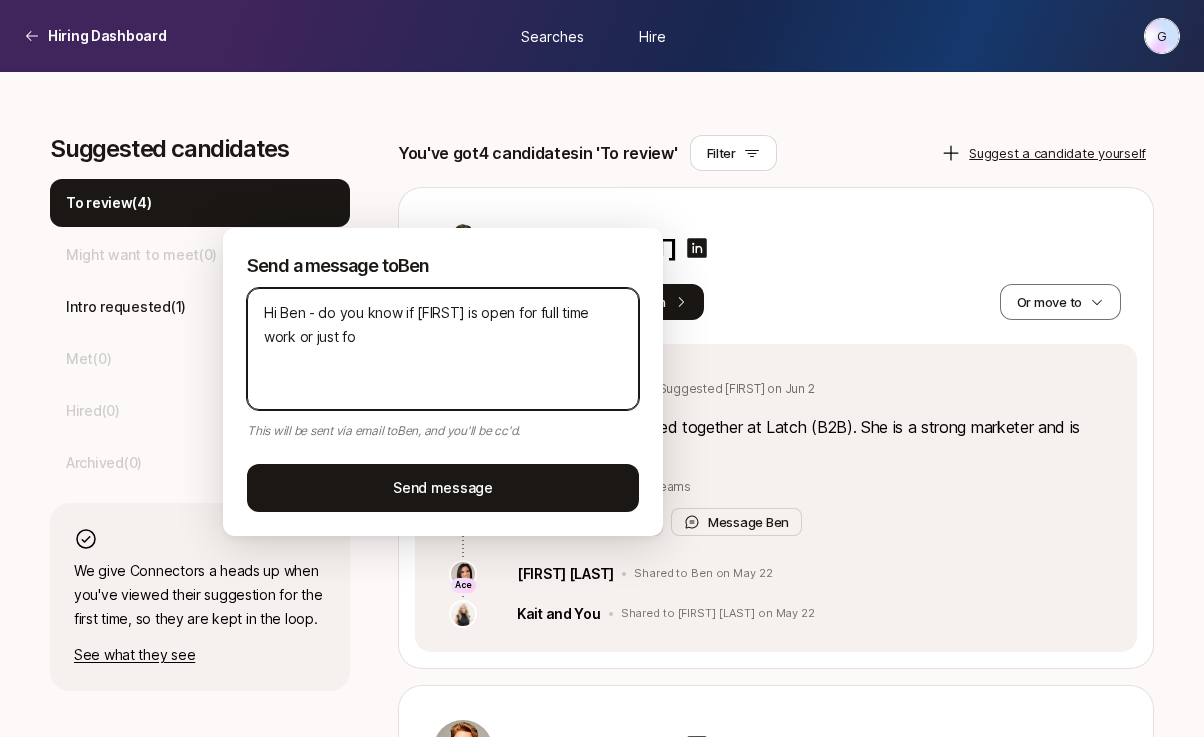 type on "Hi Ben - do you know if [FIRST] is open for full time work or just for" 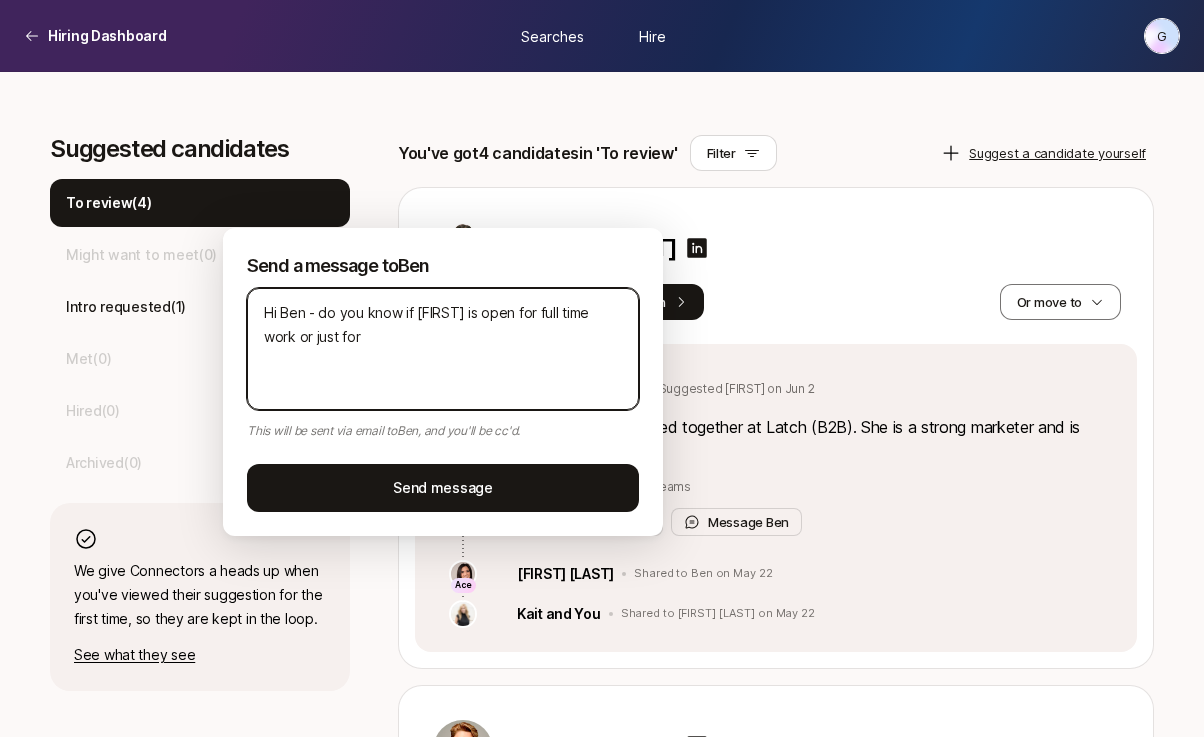 type on "Hi Ben - do you know if [FIRST] is open for full time work or just for" 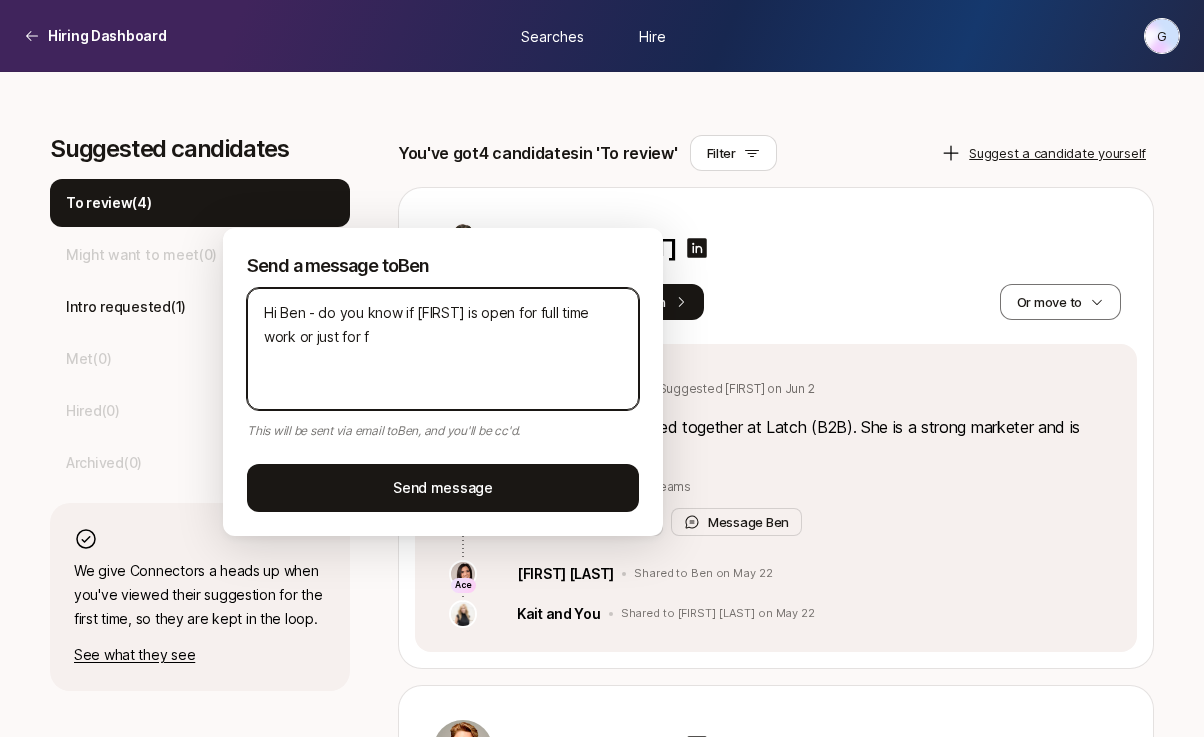 type on "Hi Ben - do you know if [FIRST] is open for full time work or just for fr" 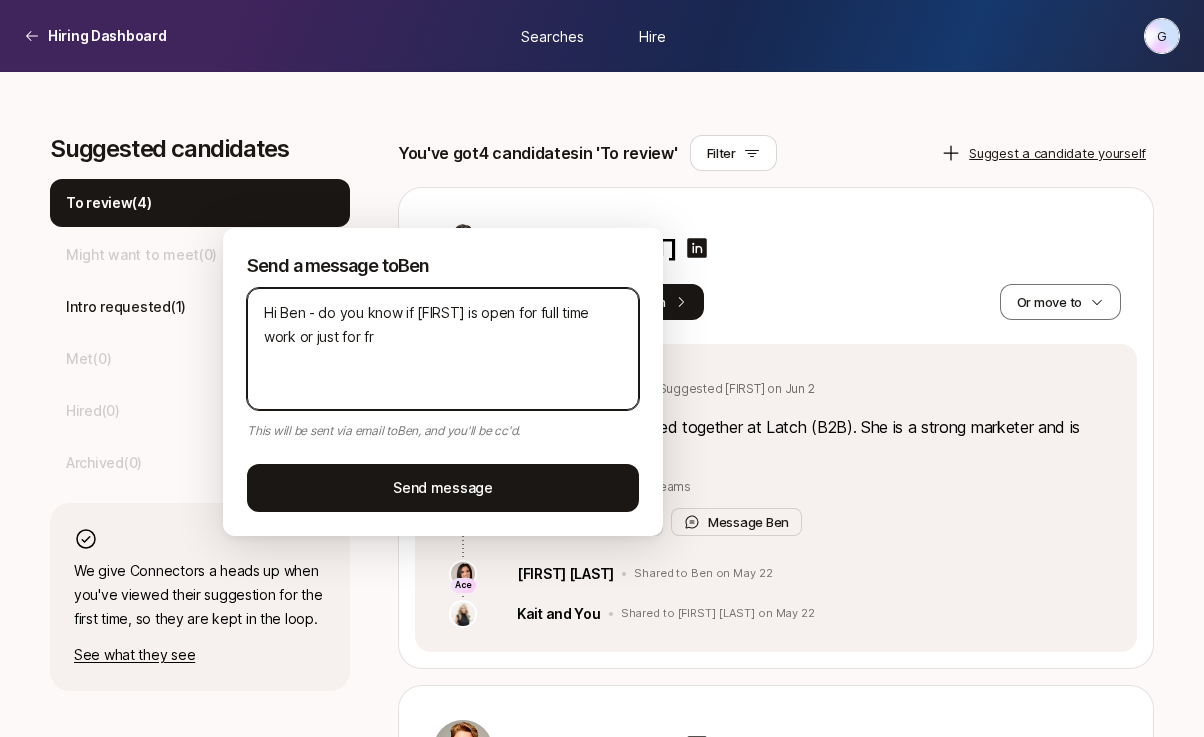 type on "Hi Ben - do you know if [FIRST] is open for full time work or just for fra" 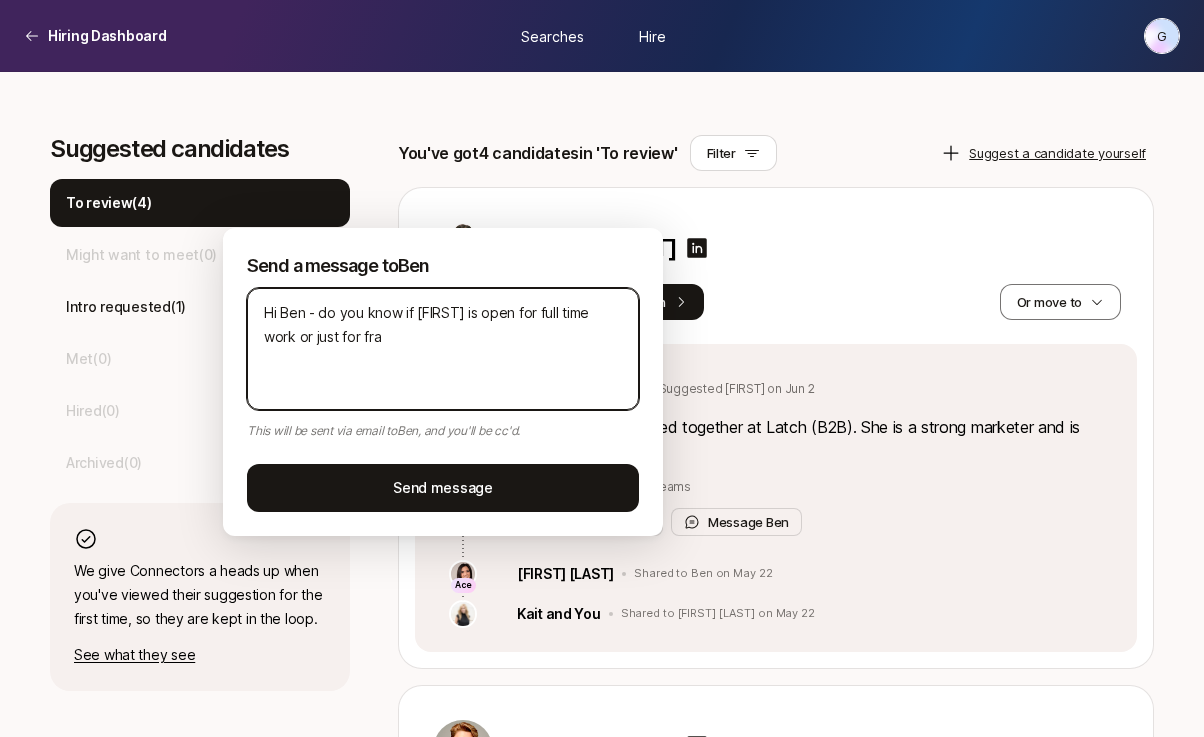 type on "Hi Ben - do you know if [FIRST] is open for full time work or just for frac" 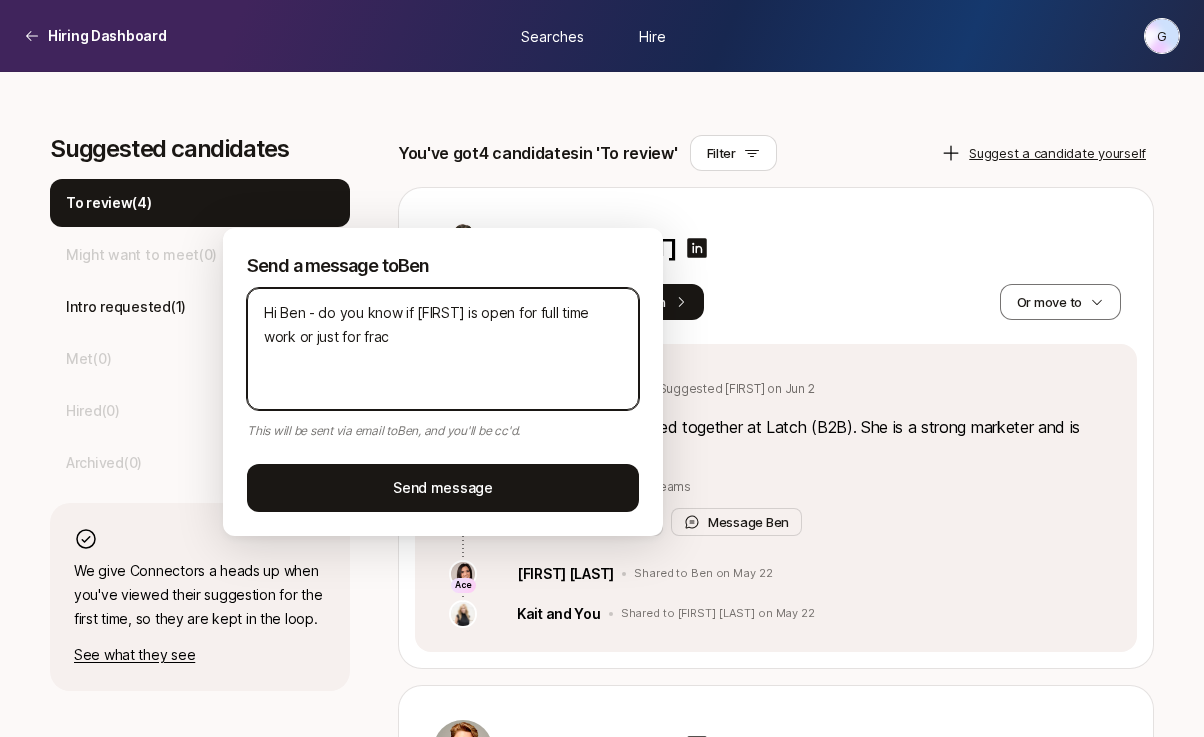 type on "Hi Ben - do you know if [FIRST] is open for full time work or just for fract" 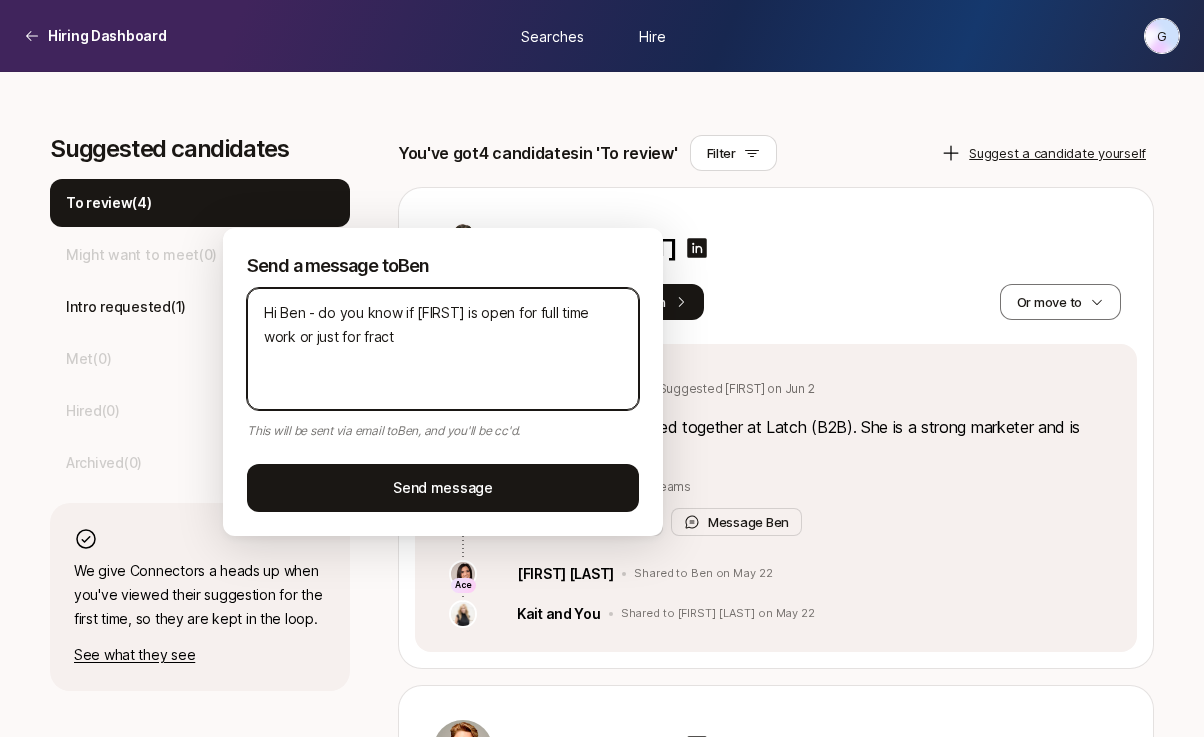 type on "Hi Ben - do you know if [FIRST] is open for full time work or just for fracti" 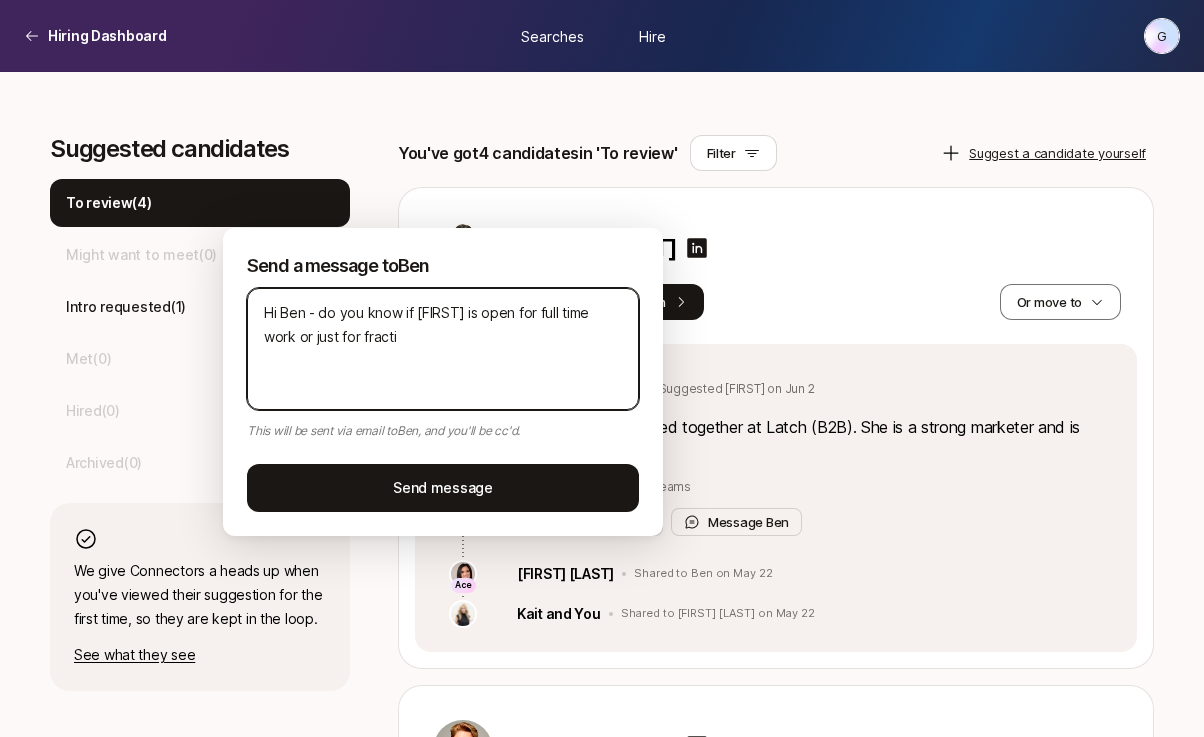 type on "Hi Ben - do you know if [FIRST] is open for full time work or just for fractio" 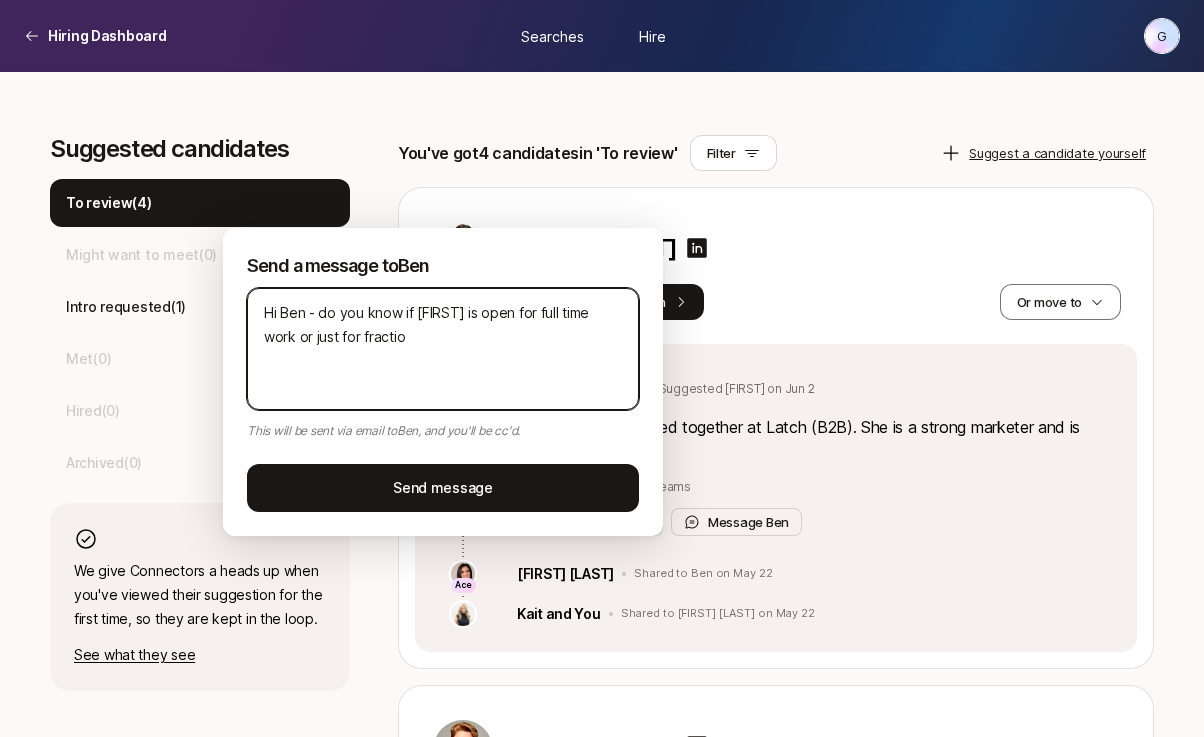 type on "Hi Ben - do you know if [FIRST] is open for full time work or just for fraction" 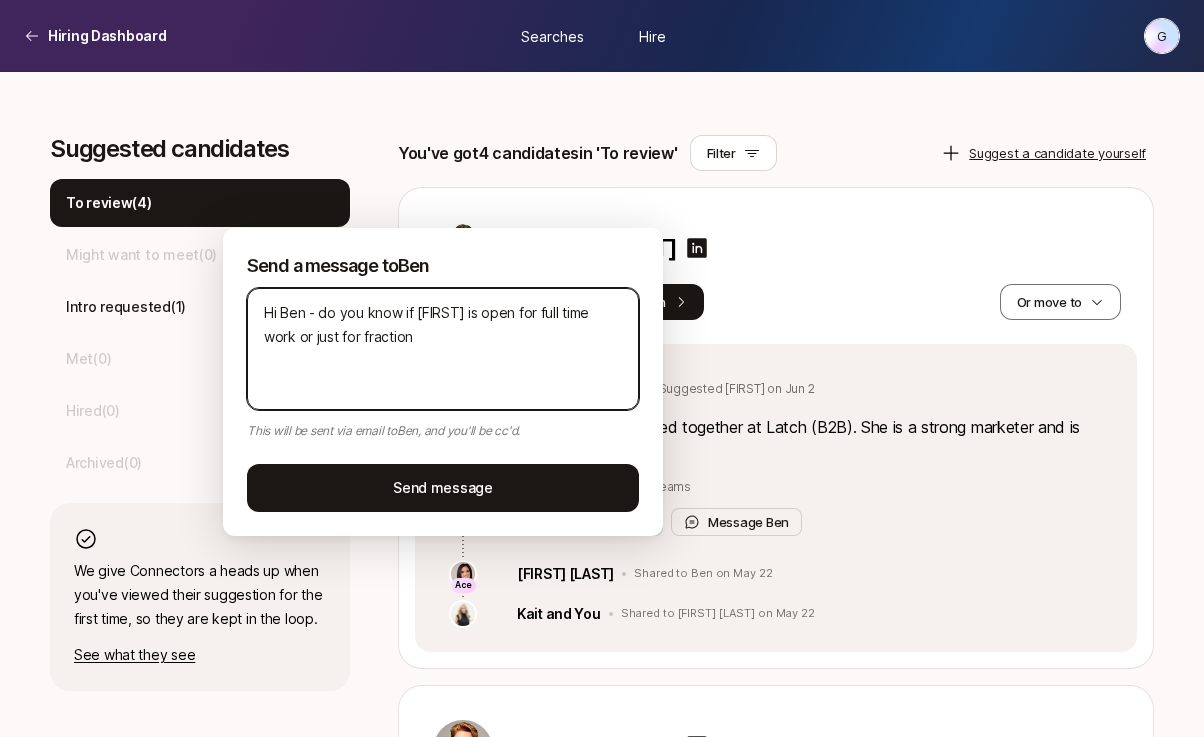 type on "Hi Ben - do you know if [FIRST] is open for full time work or just for fractiona" 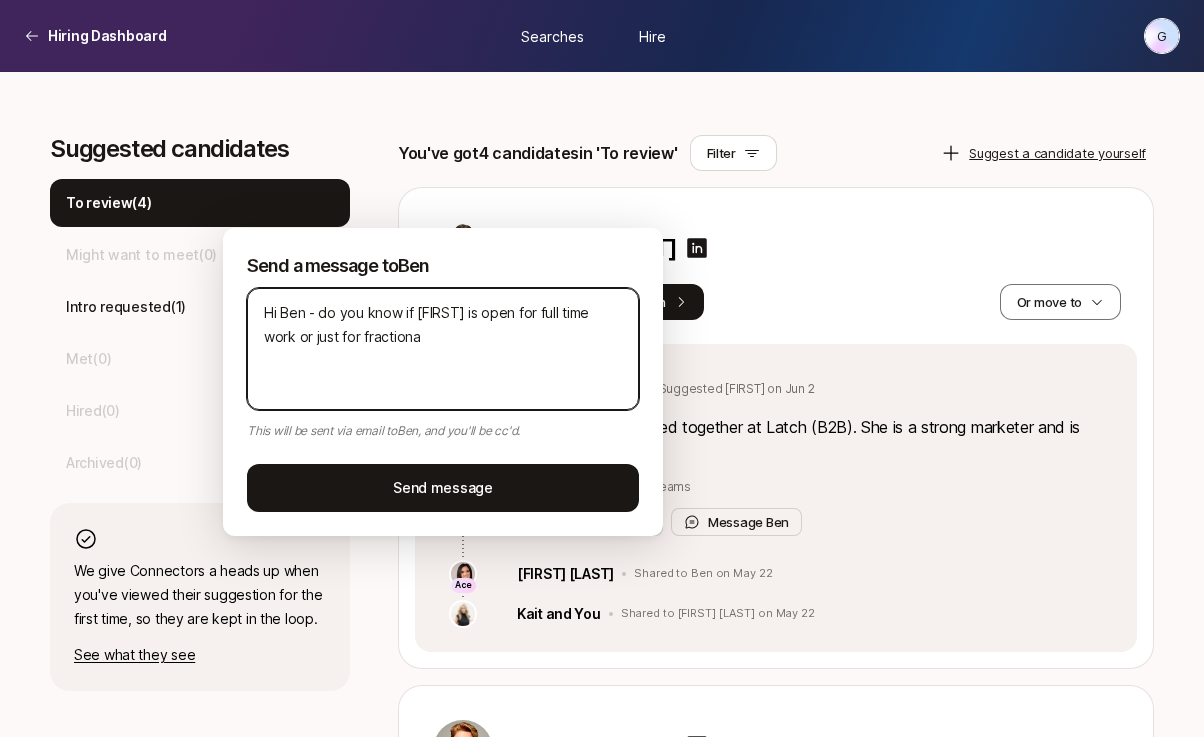 type on "x" 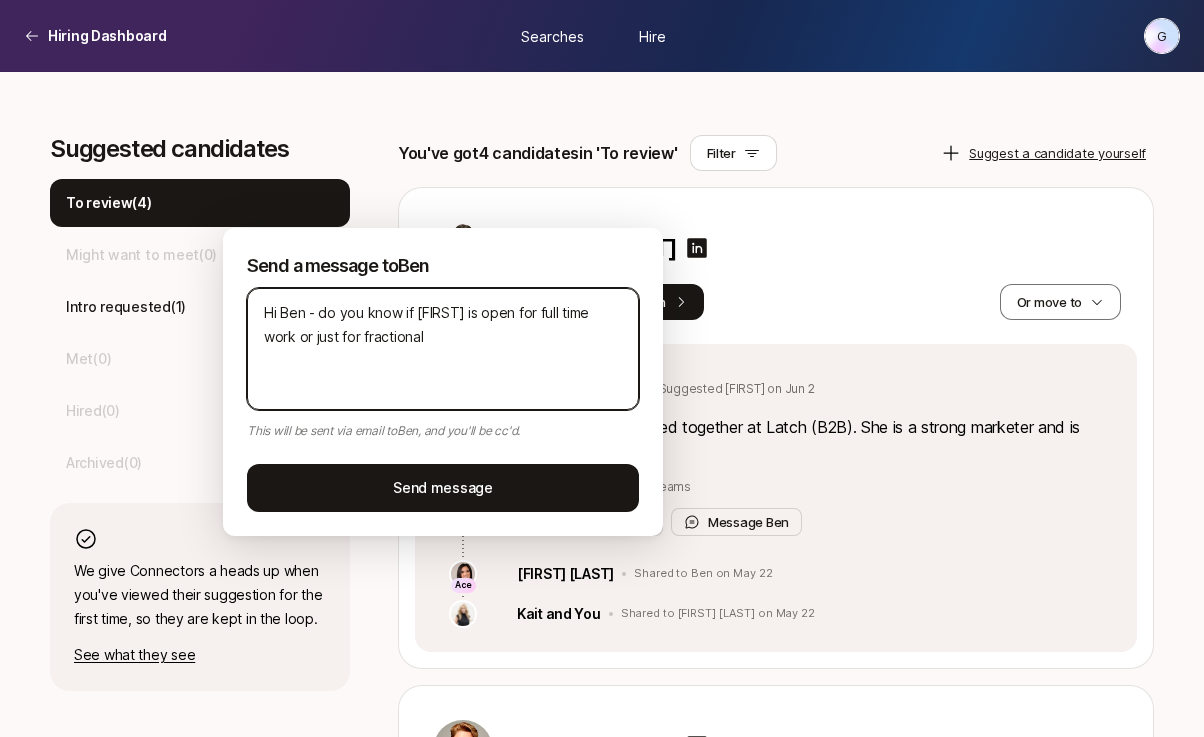 type 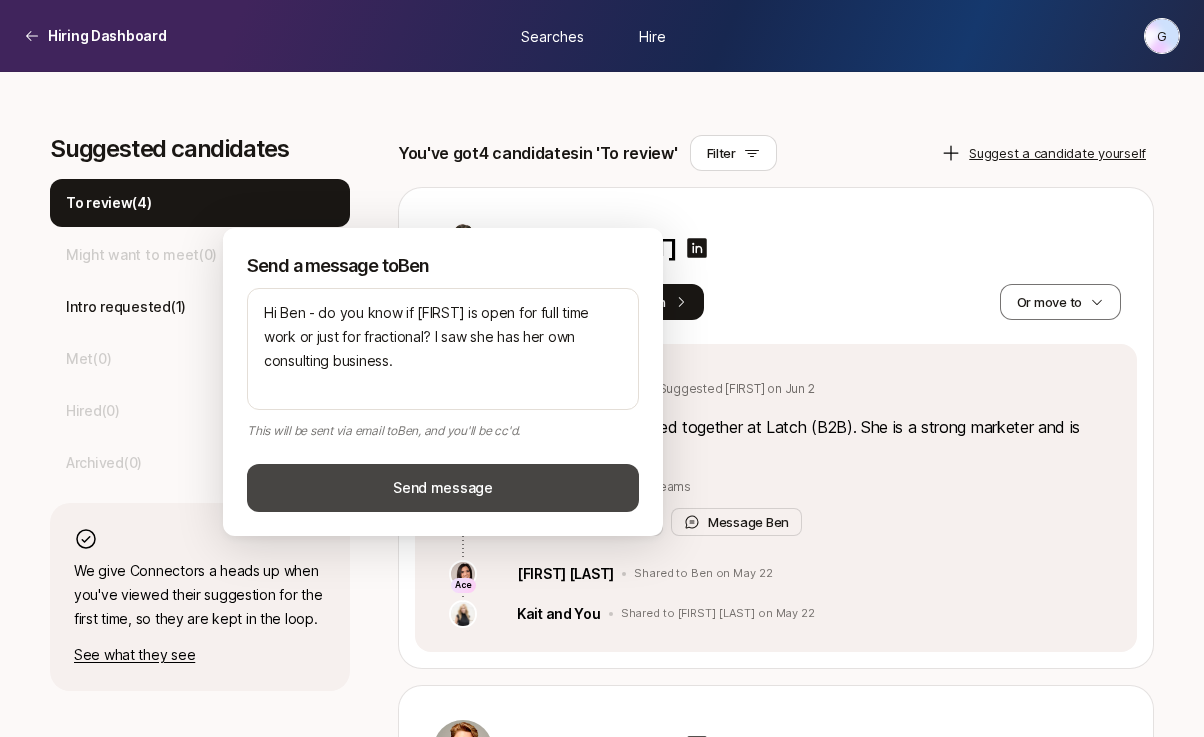 click on "Send message" at bounding box center (443, 488) 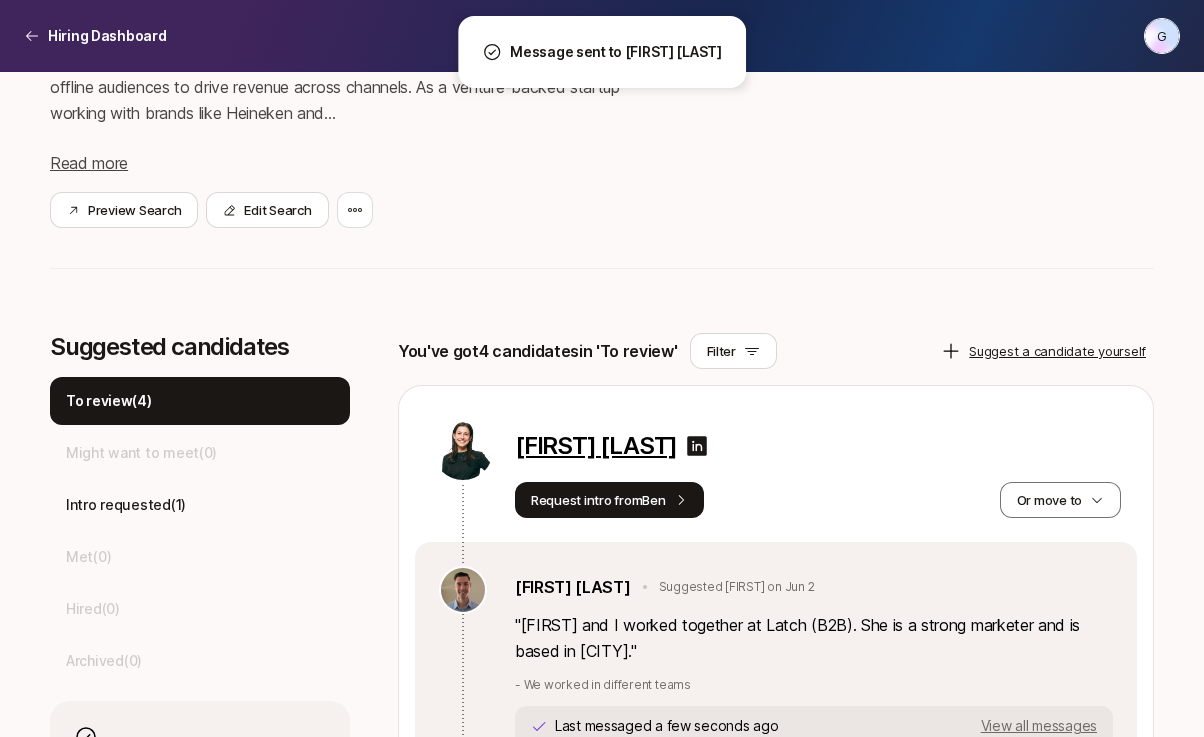 scroll, scrollTop: 429, scrollLeft: 0, axis: vertical 